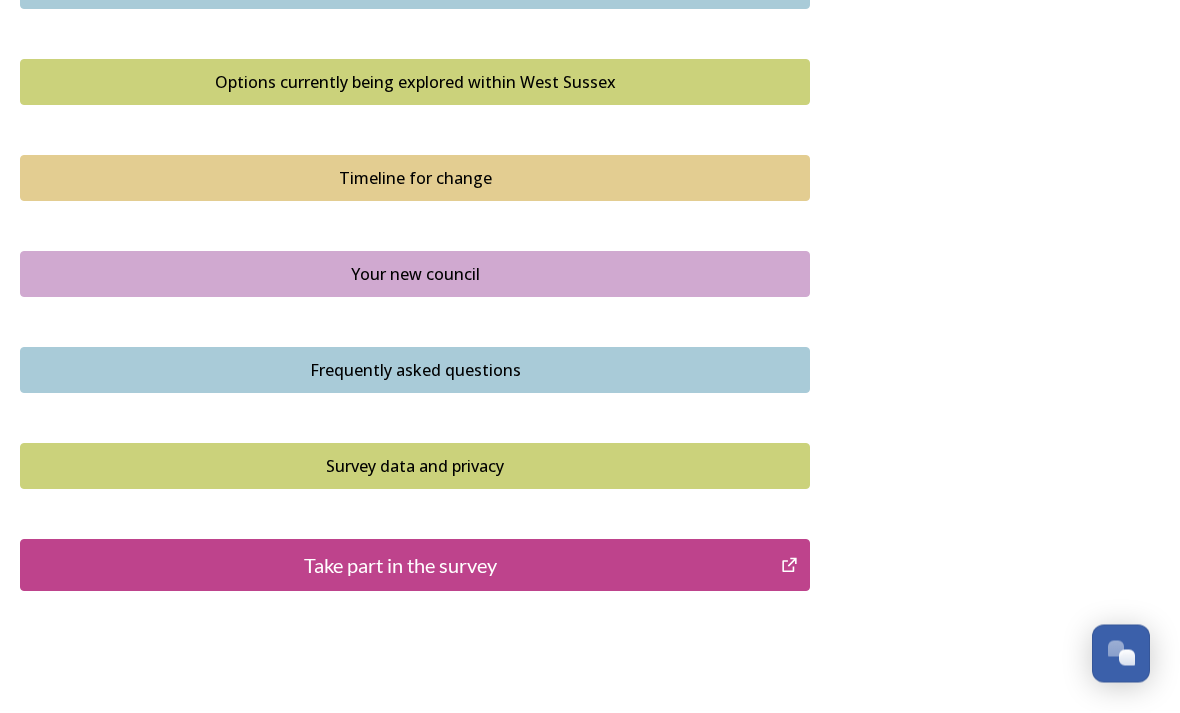 scroll, scrollTop: 1366, scrollLeft: 0, axis: vertical 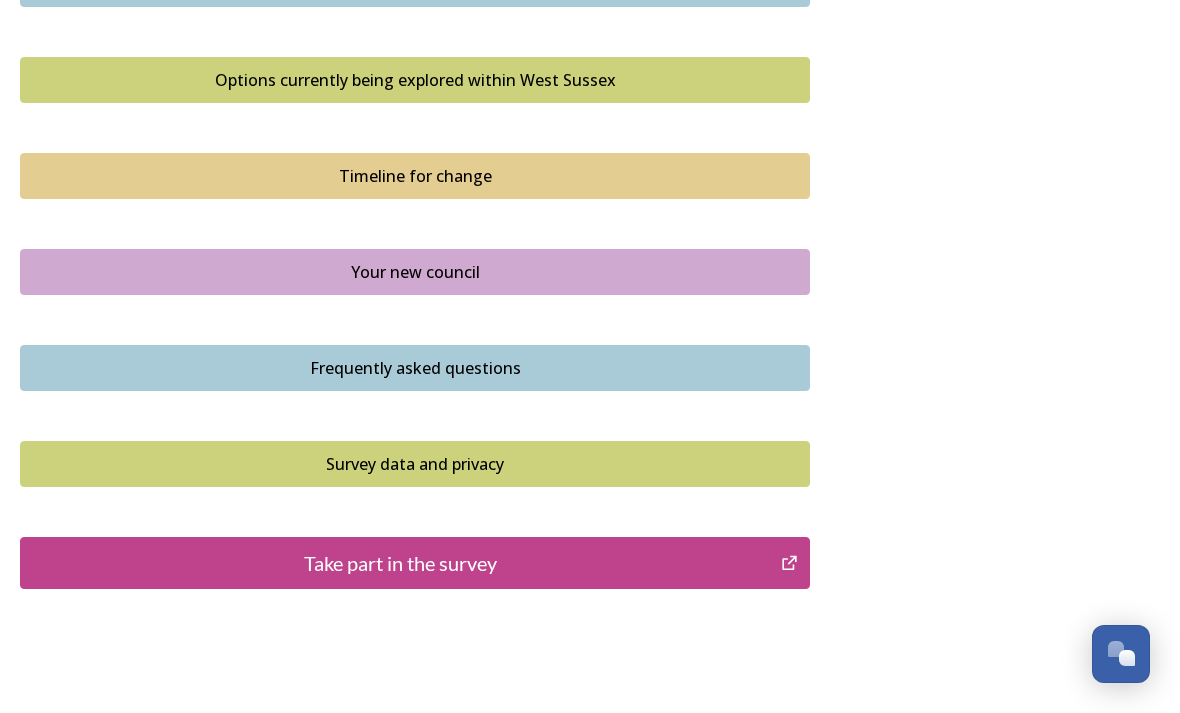 click on "Take part in the survey" at bounding box center (400, 563) 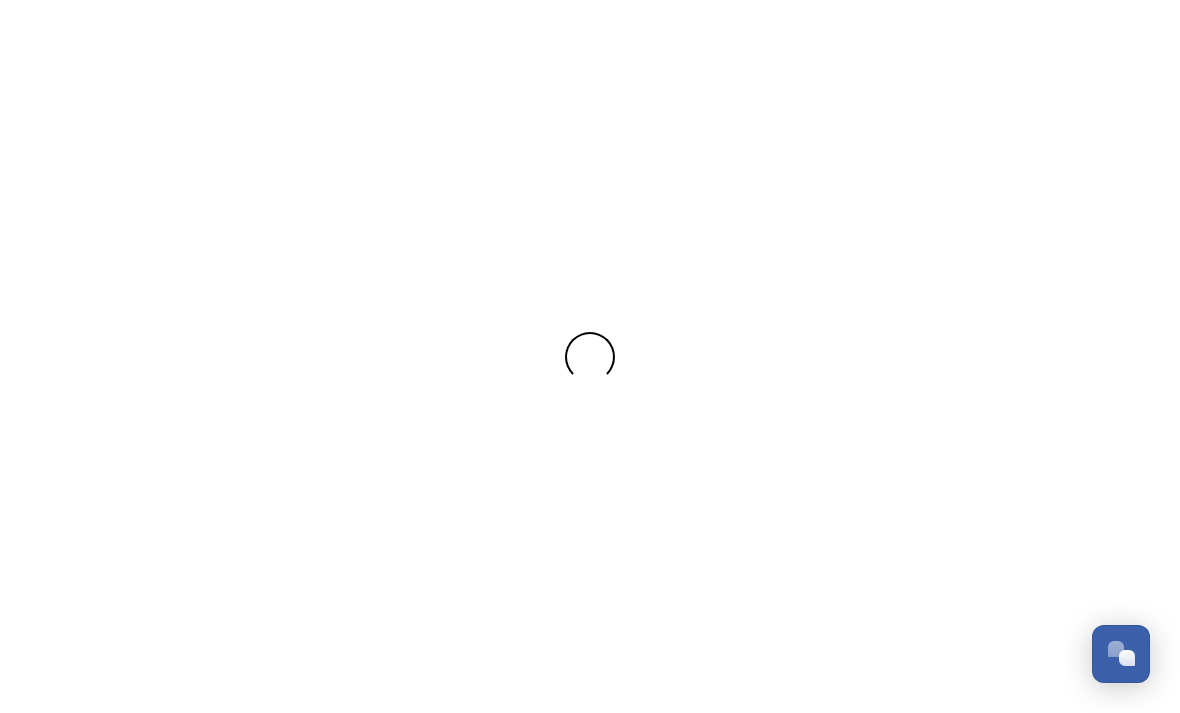 scroll, scrollTop: 0, scrollLeft: 0, axis: both 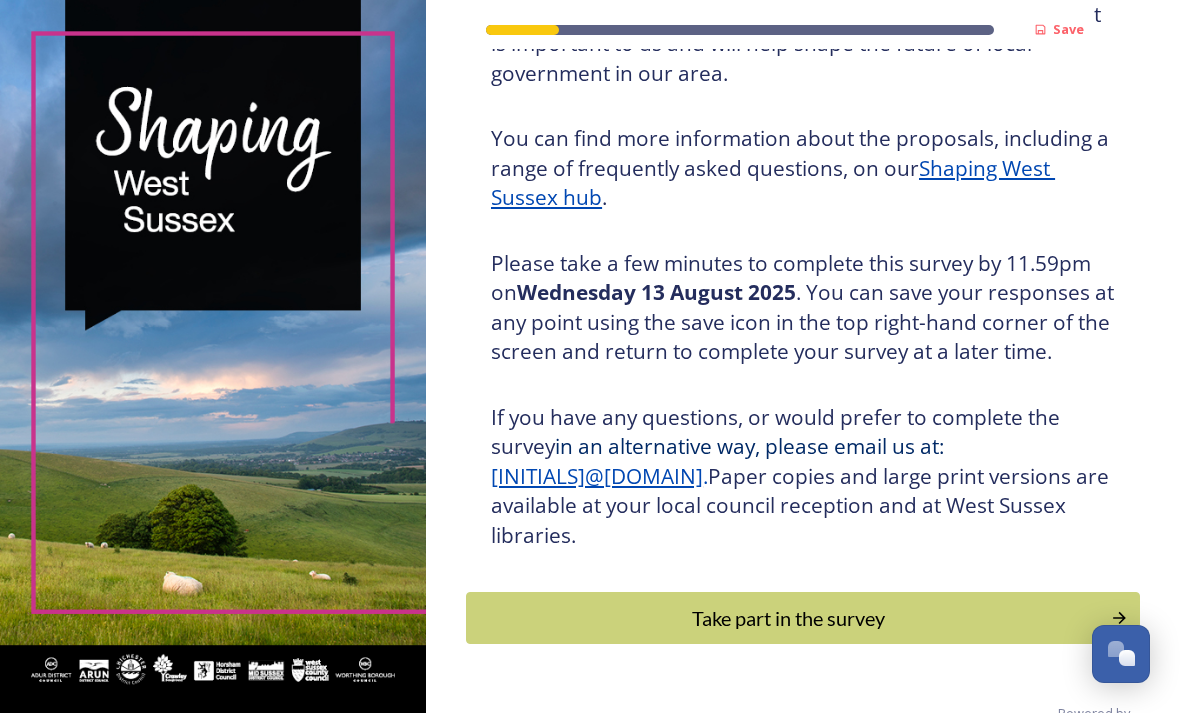 click on "Take part in the survey" at bounding box center (788, 618) 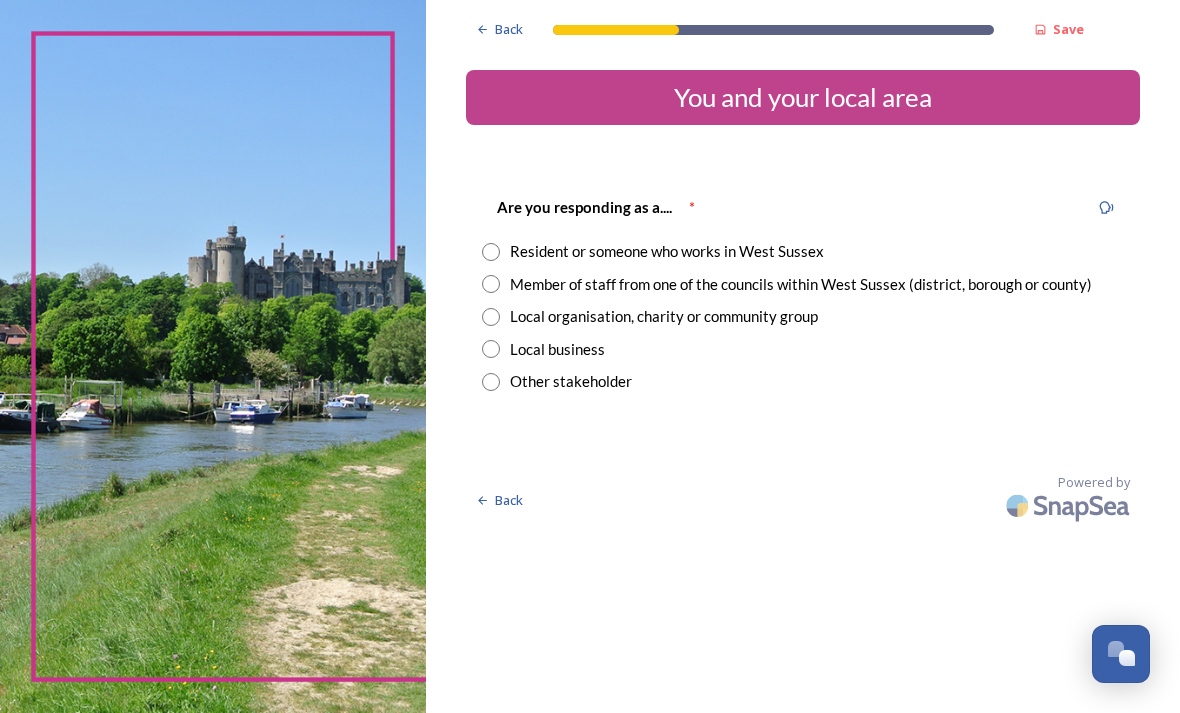 click at bounding box center (491, 252) 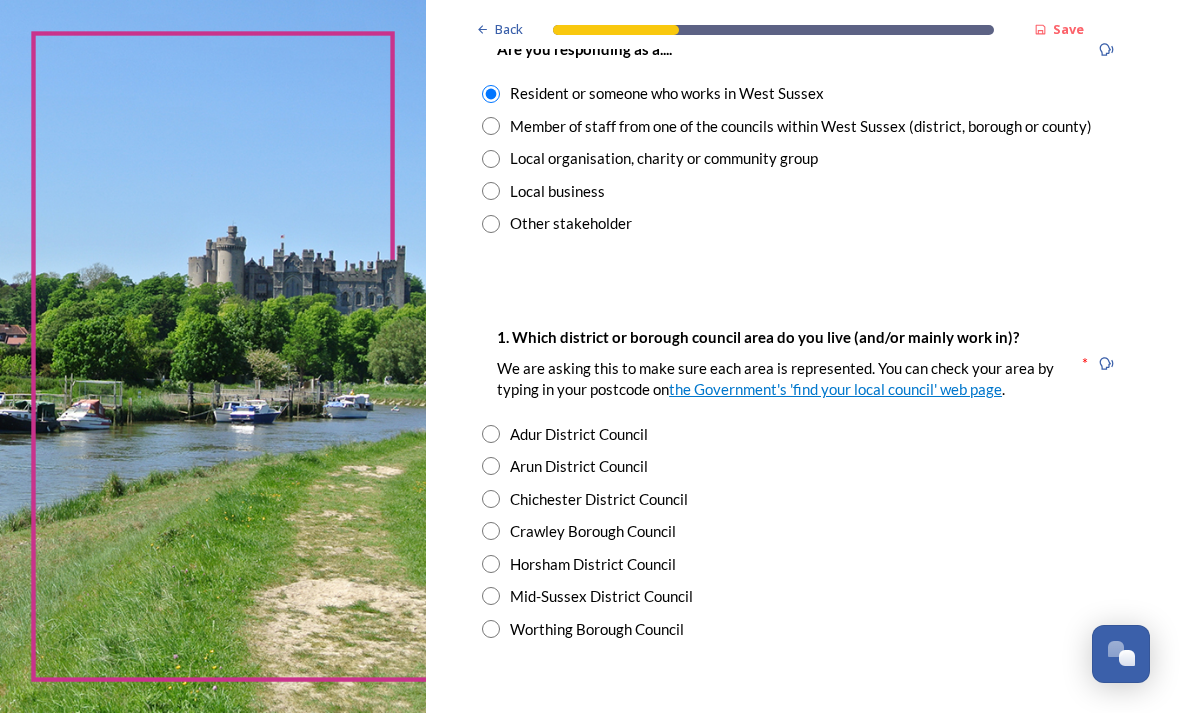 scroll, scrollTop: 165, scrollLeft: 0, axis: vertical 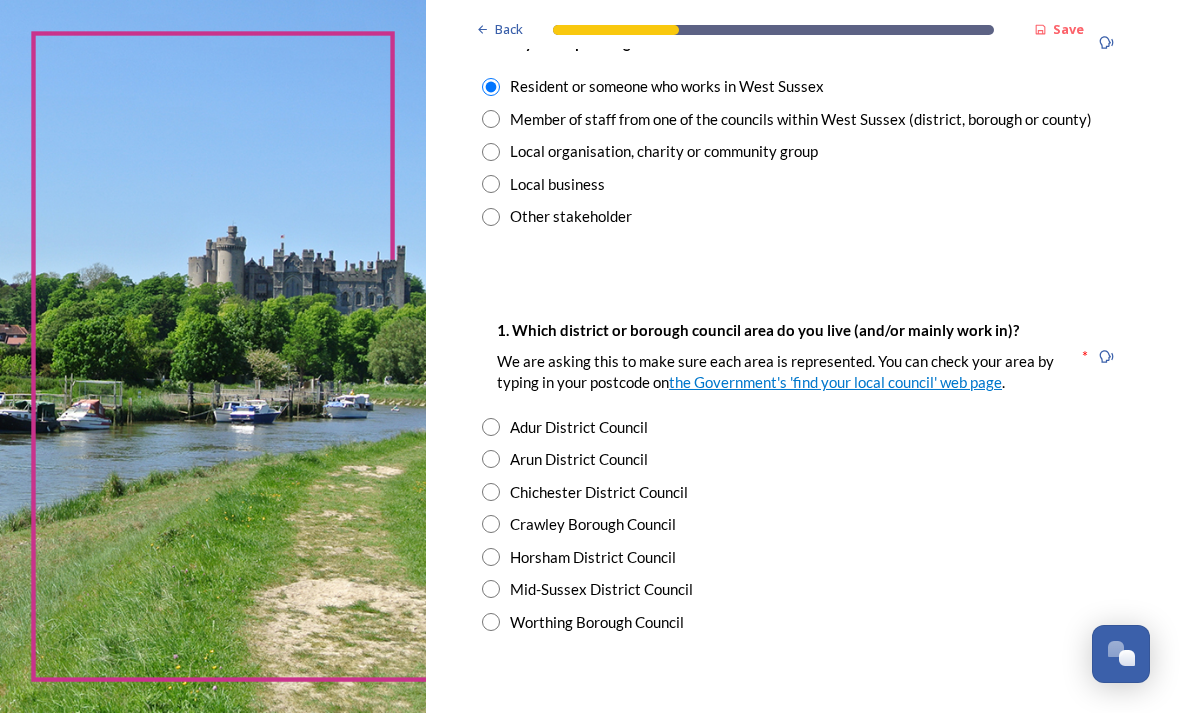 click at bounding box center (491, 459) 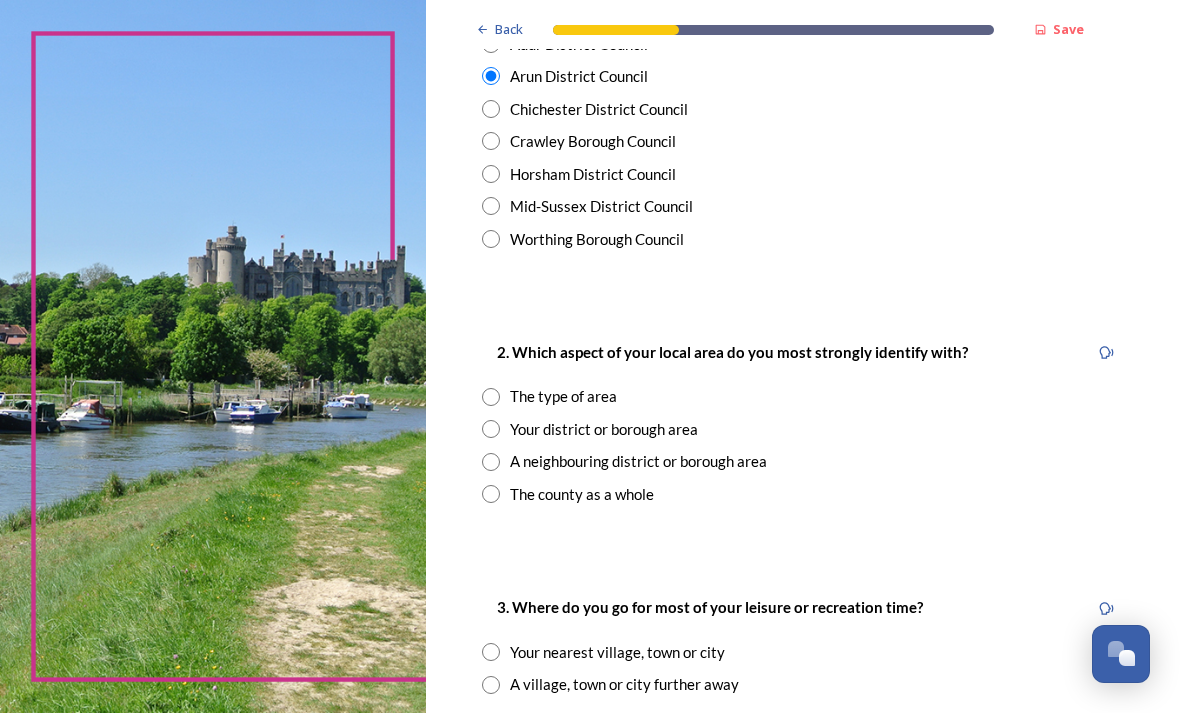 scroll, scrollTop: 553, scrollLeft: 0, axis: vertical 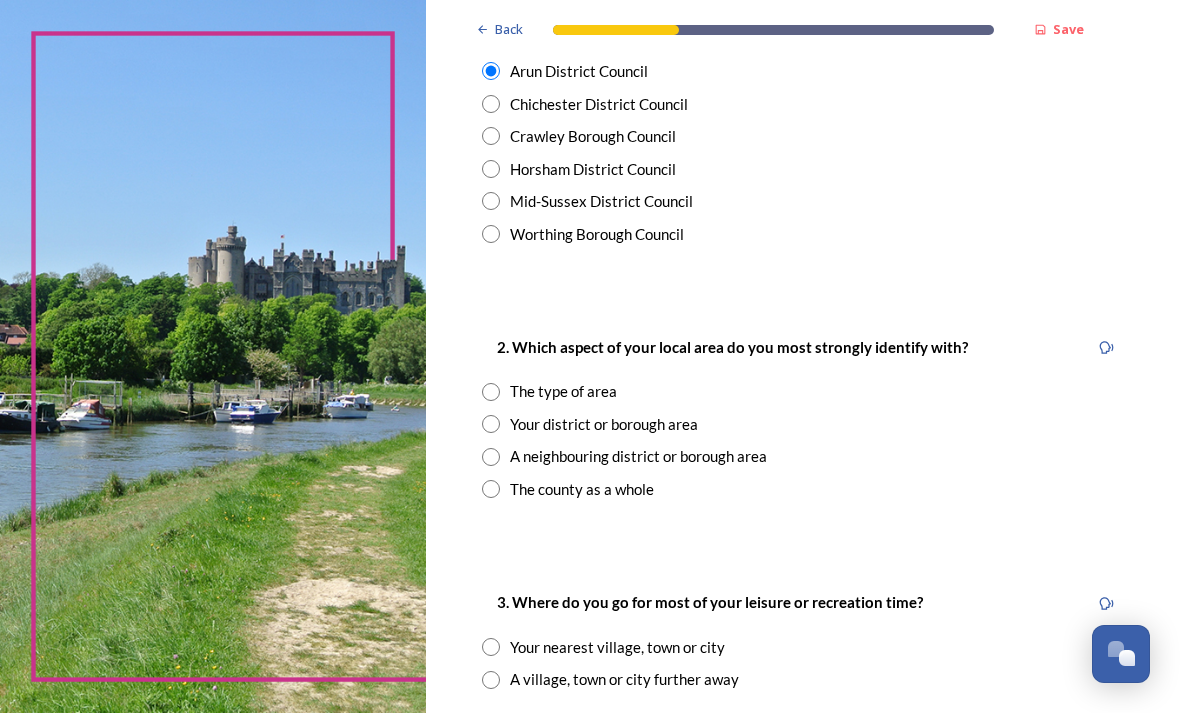 click at bounding box center [491, 457] 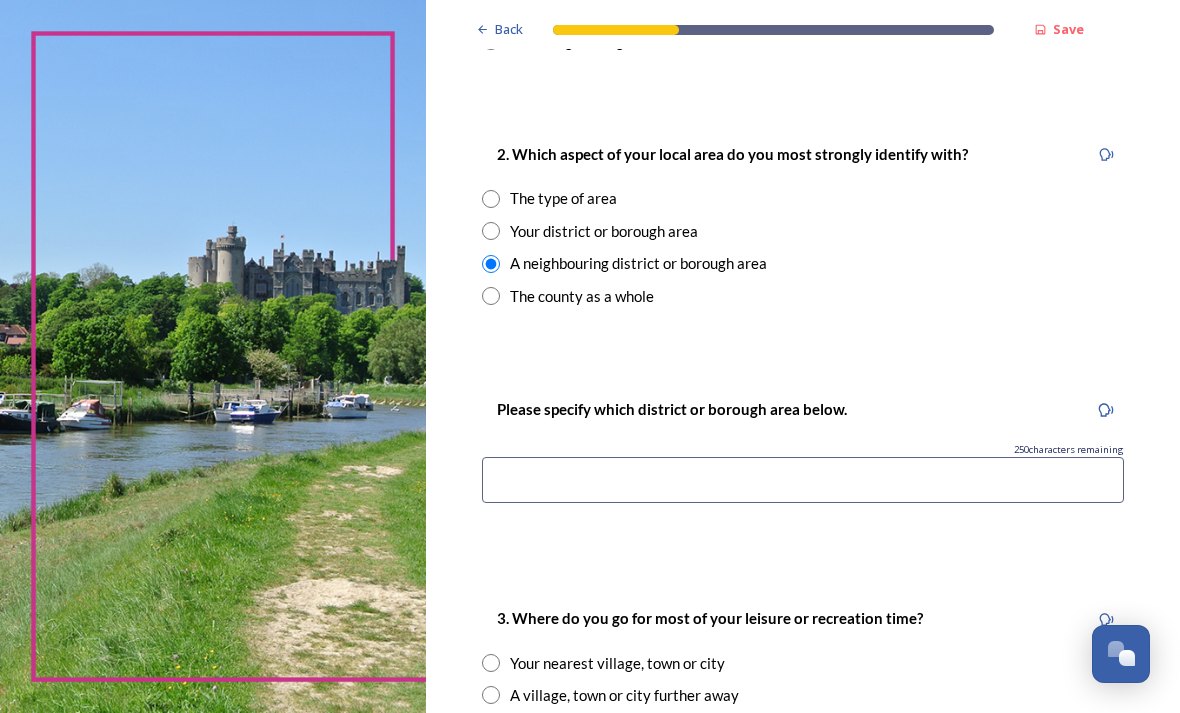 scroll, scrollTop: 745, scrollLeft: 0, axis: vertical 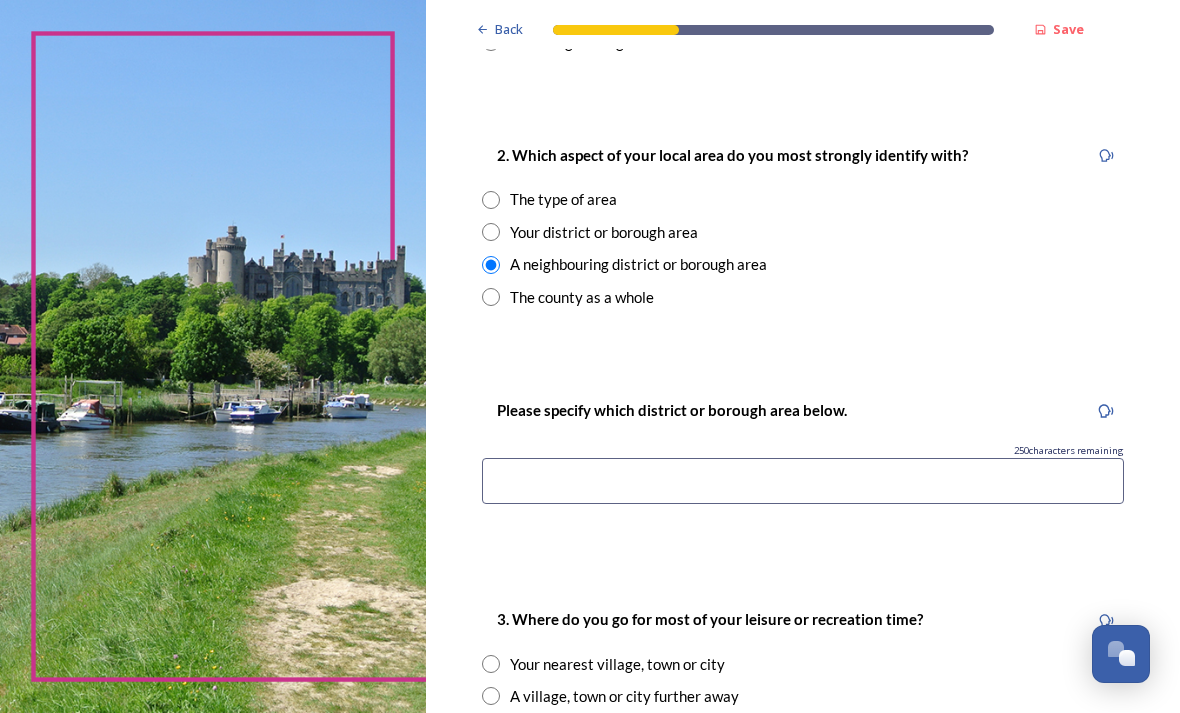 click at bounding box center [803, 481] 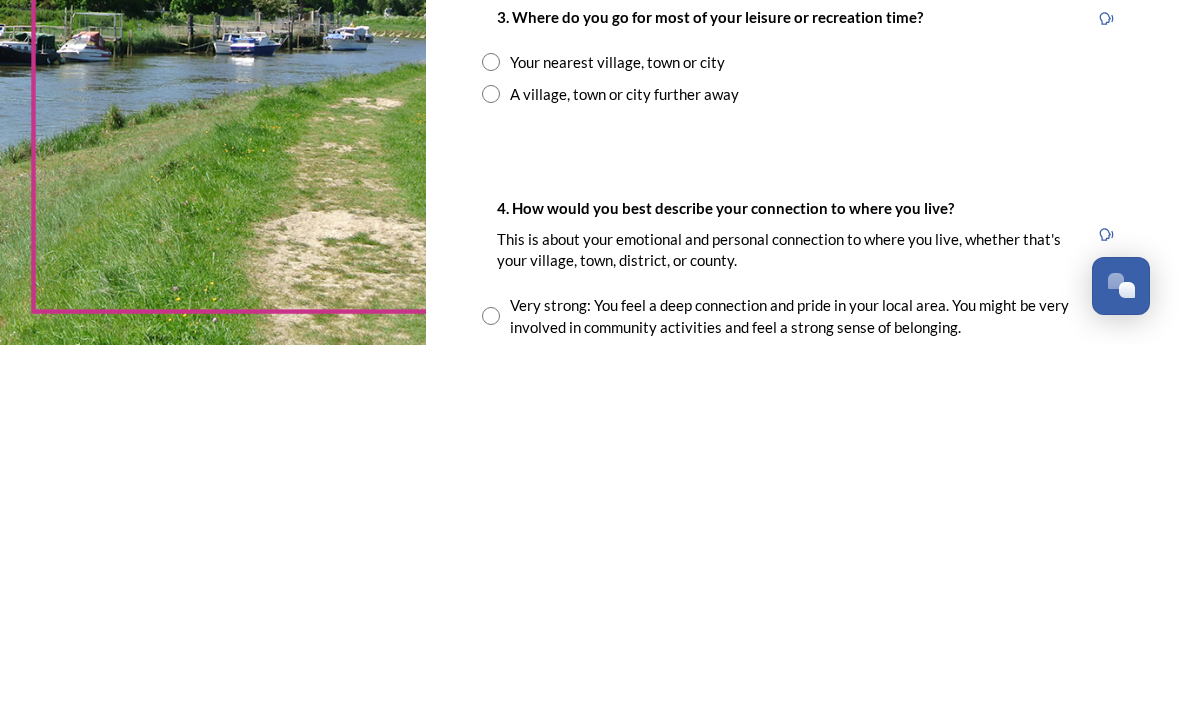 scroll, scrollTop: 978, scrollLeft: 0, axis: vertical 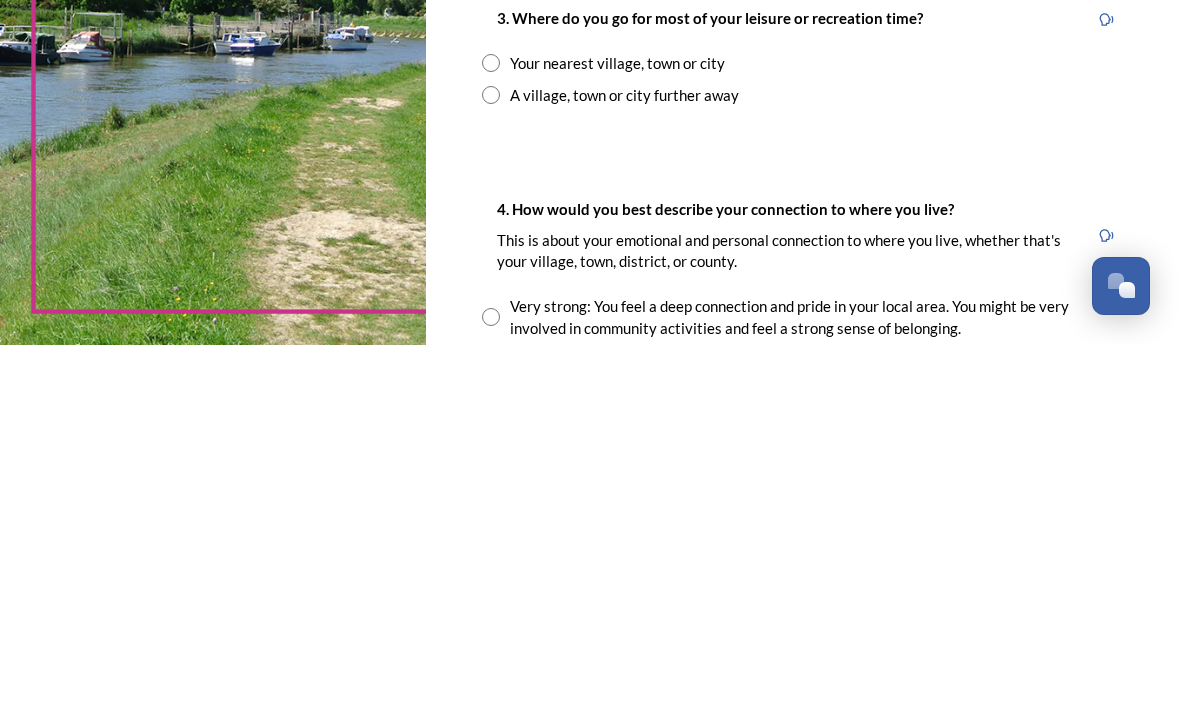 type on "Worthing" 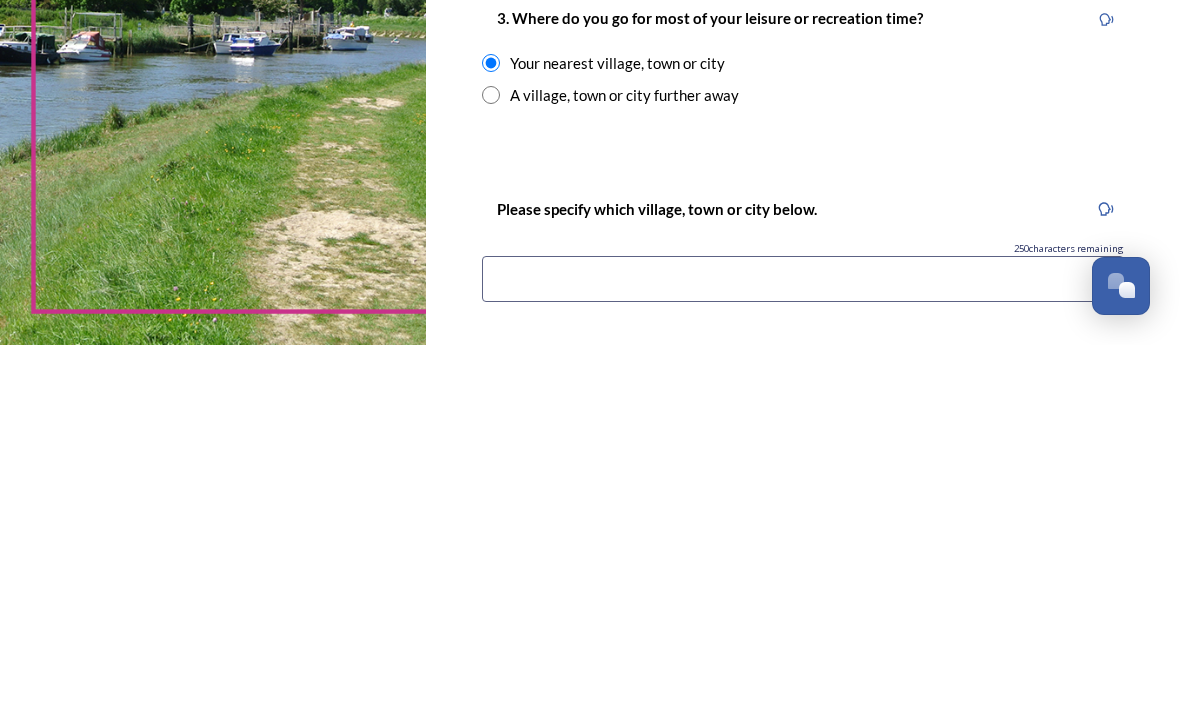 scroll, scrollTop: 64, scrollLeft: 0, axis: vertical 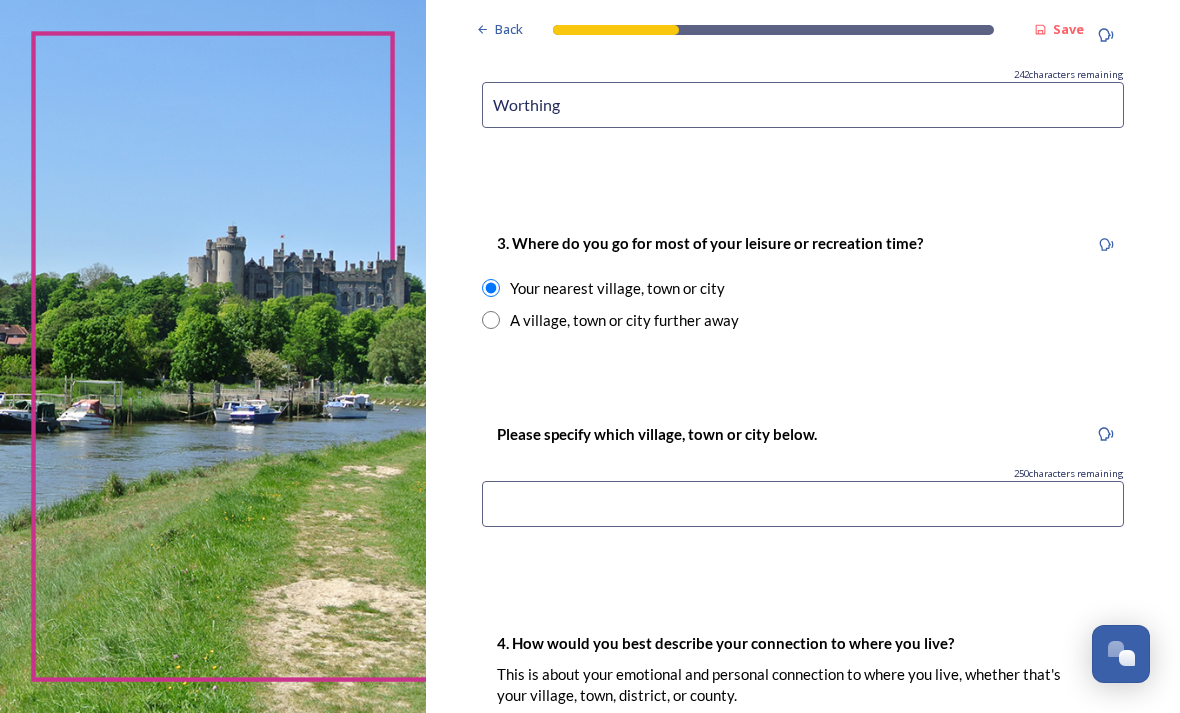click at bounding box center (803, 504) 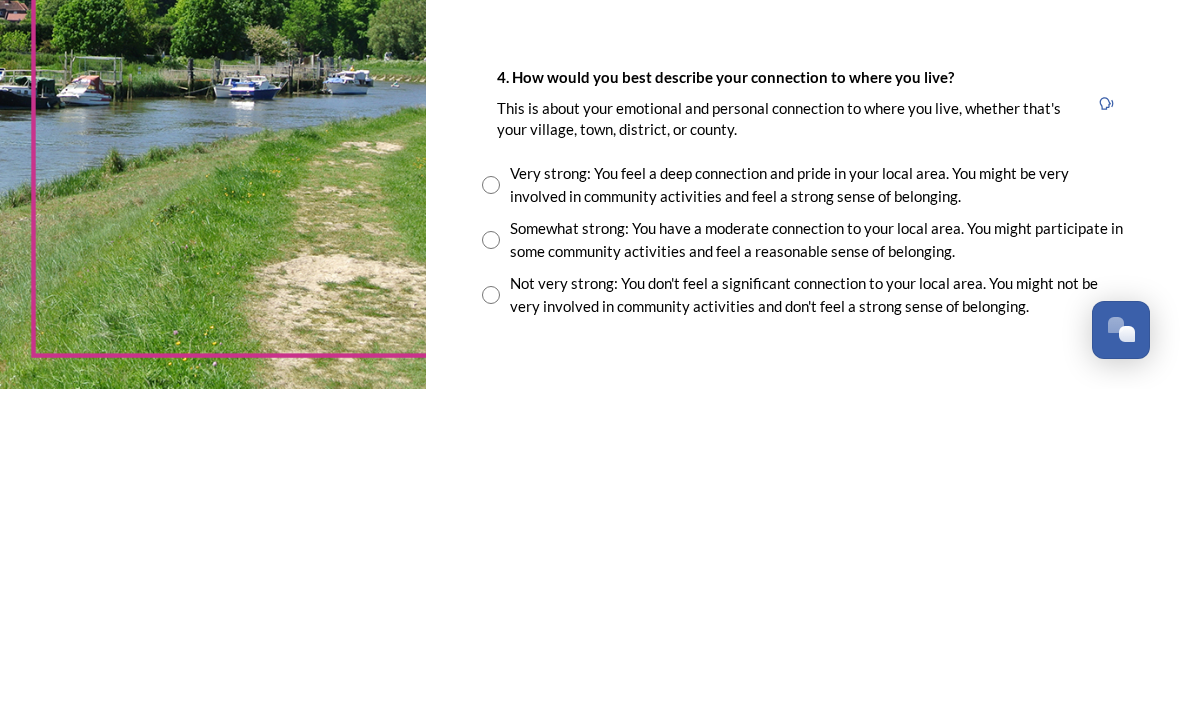 scroll, scrollTop: 1363, scrollLeft: 0, axis: vertical 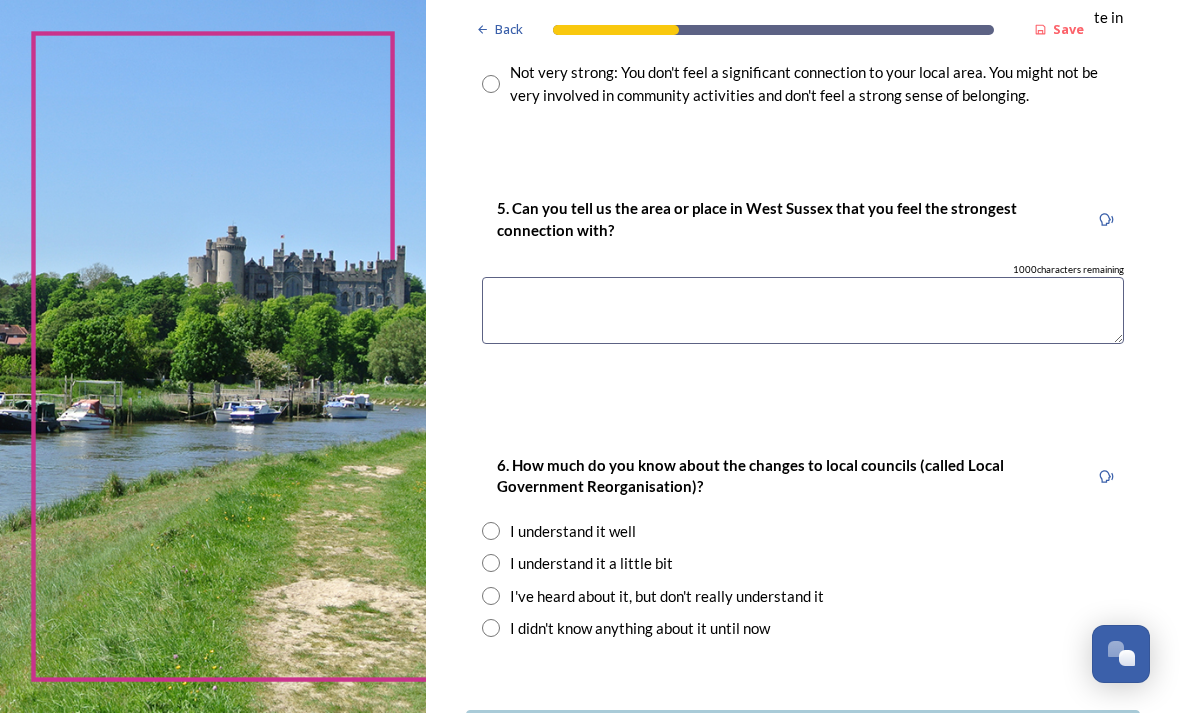 click at bounding box center [803, 310] 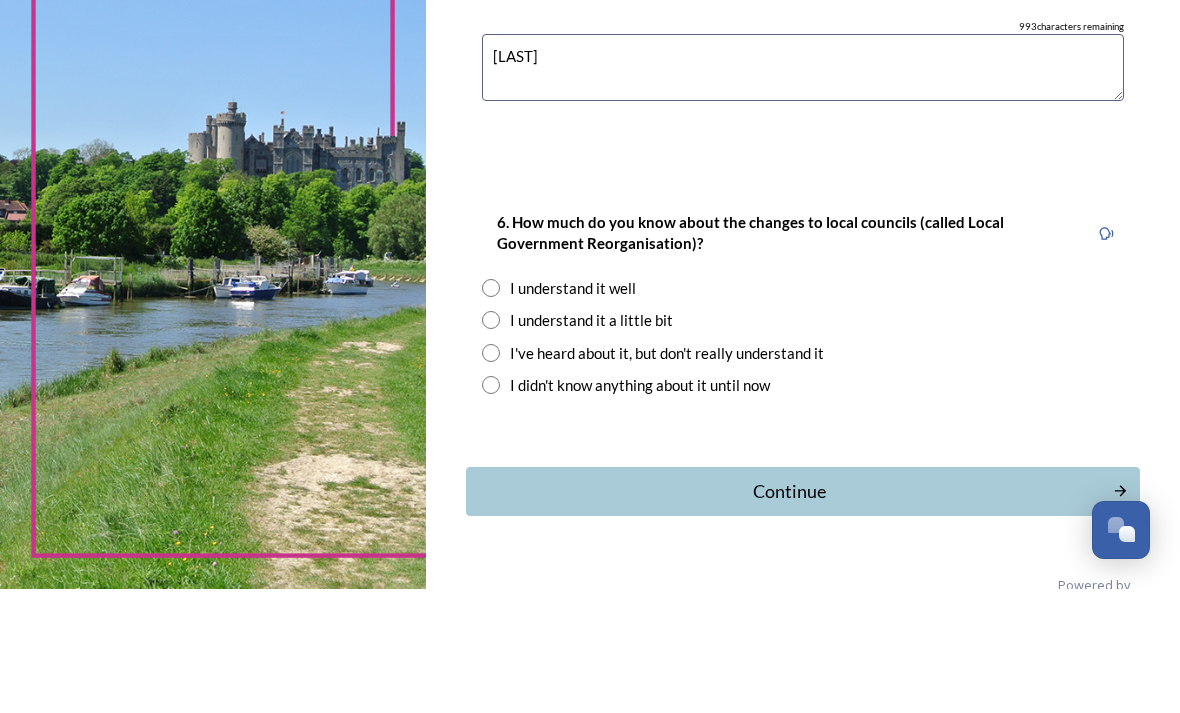 scroll, scrollTop: 2015, scrollLeft: 0, axis: vertical 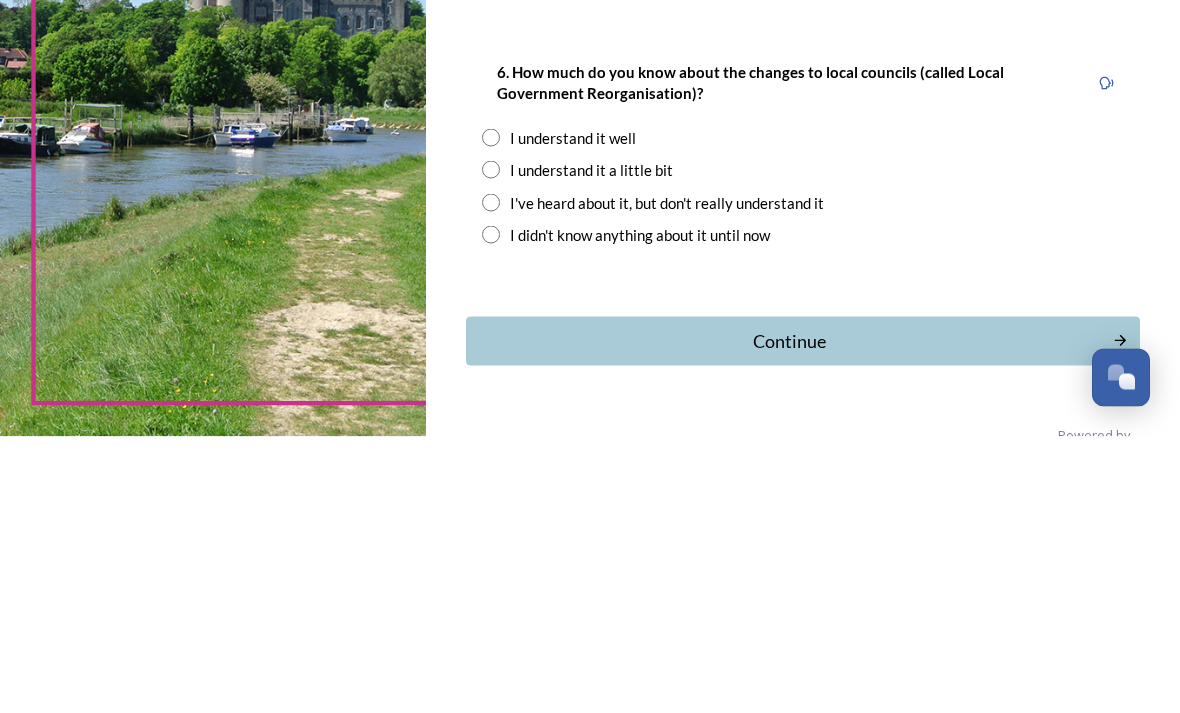 type on "[LAST]" 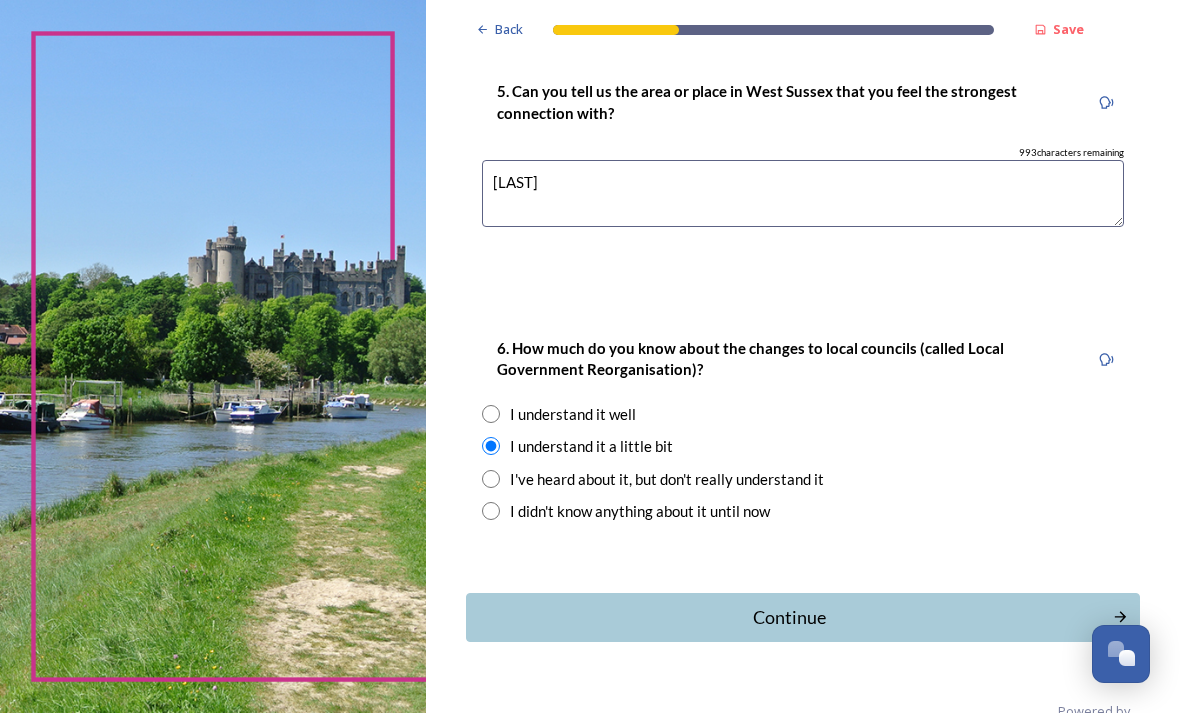 click on "Continue" at bounding box center [789, 617] 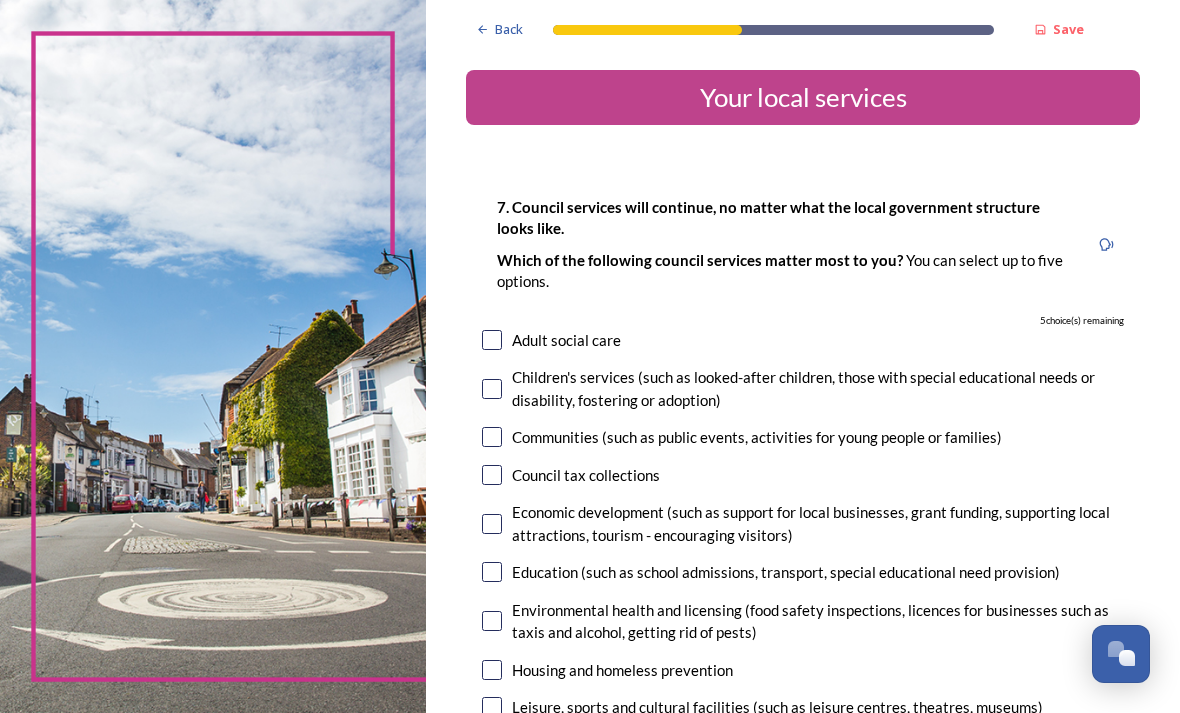 click at bounding box center (492, 340) 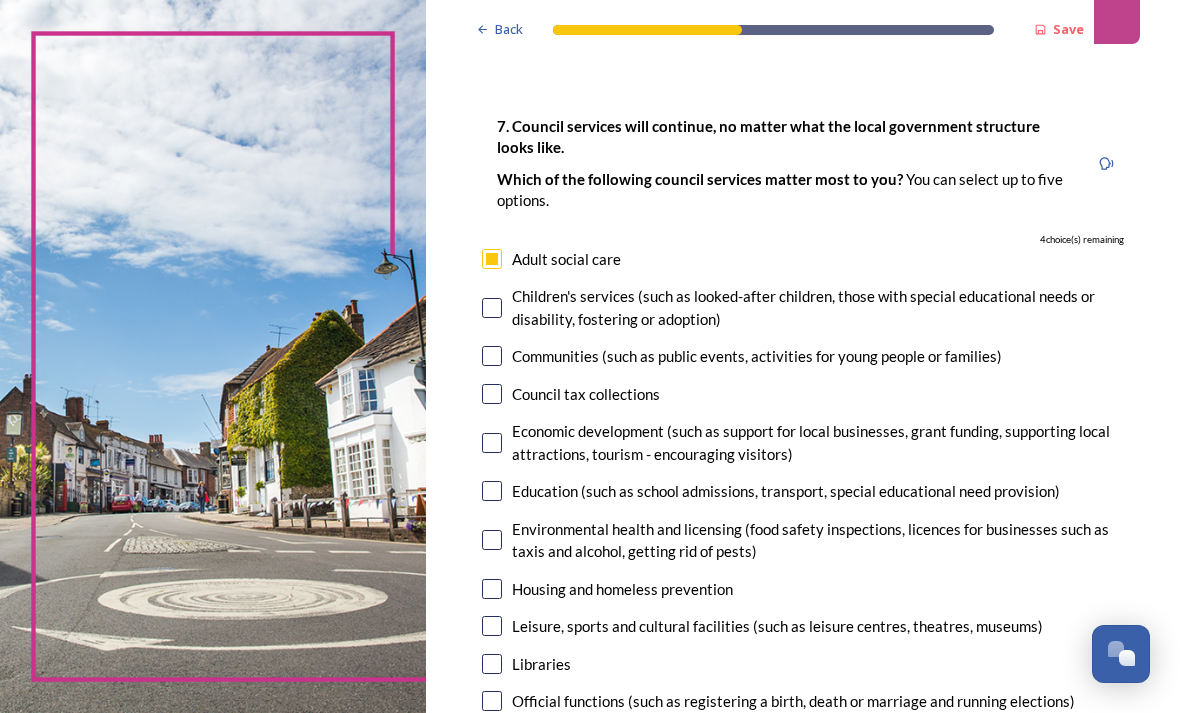 scroll, scrollTop: 86, scrollLeft: 0, axis: vertical 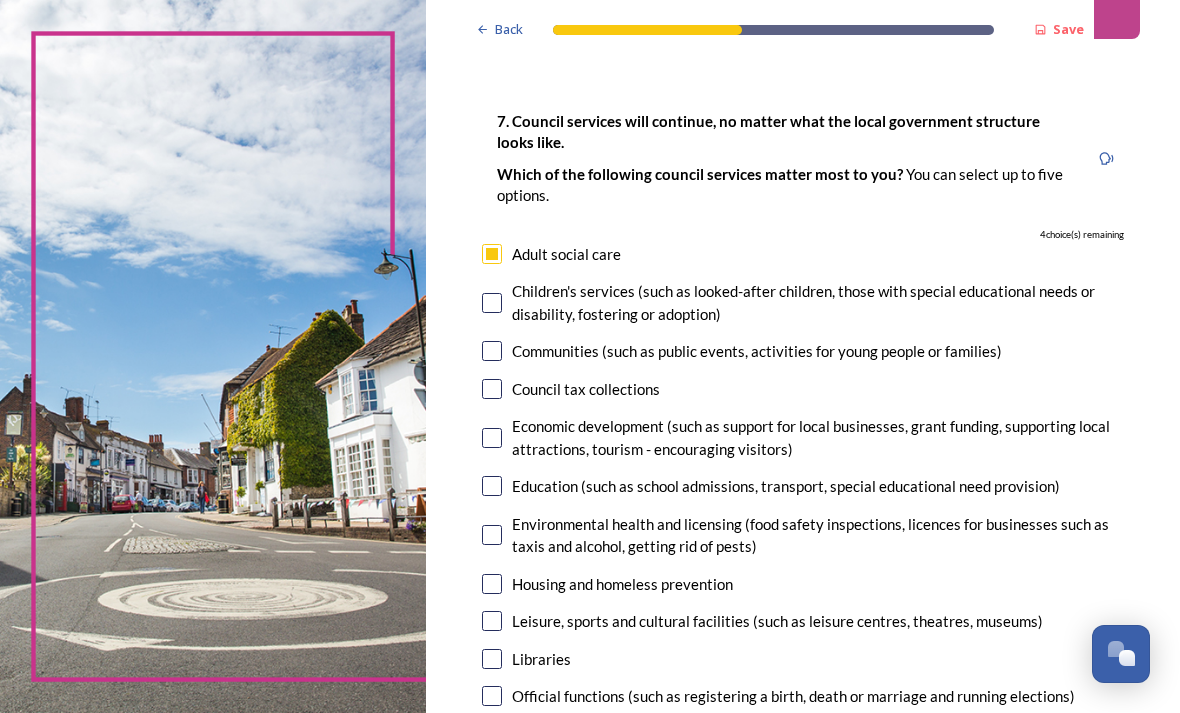 click at bounding box center (492, 486) 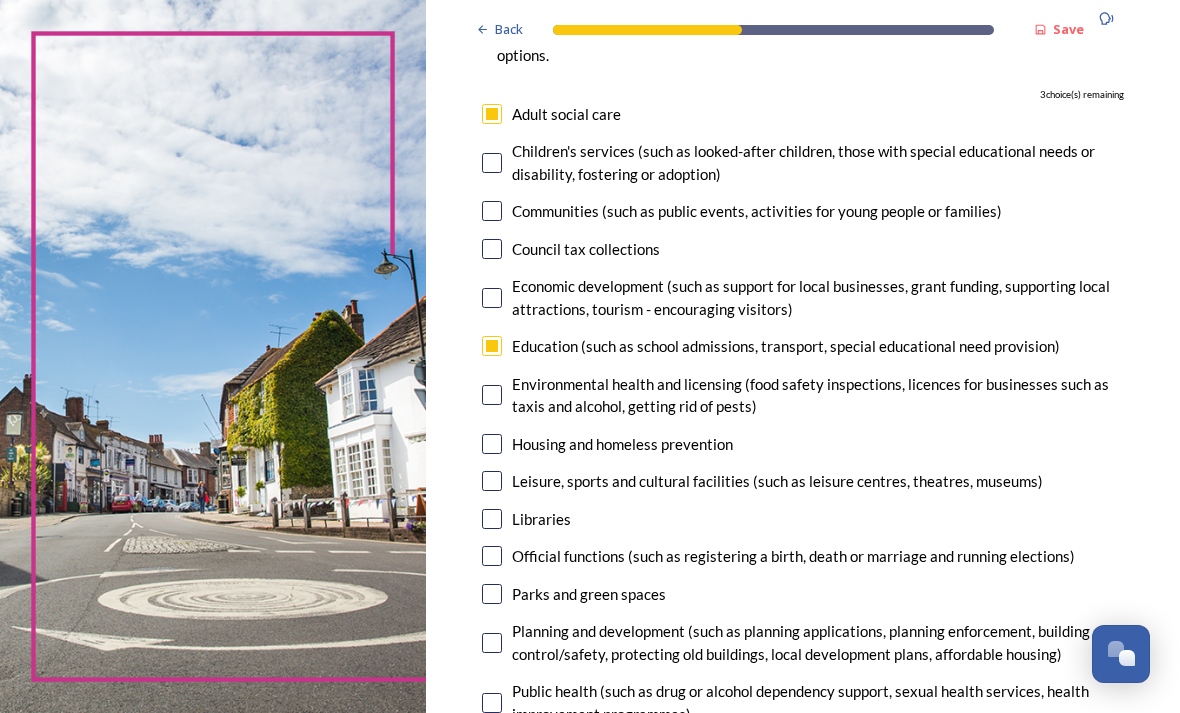 scroll, scrollTop: 226, scrollLeft: 0, axis: vertical 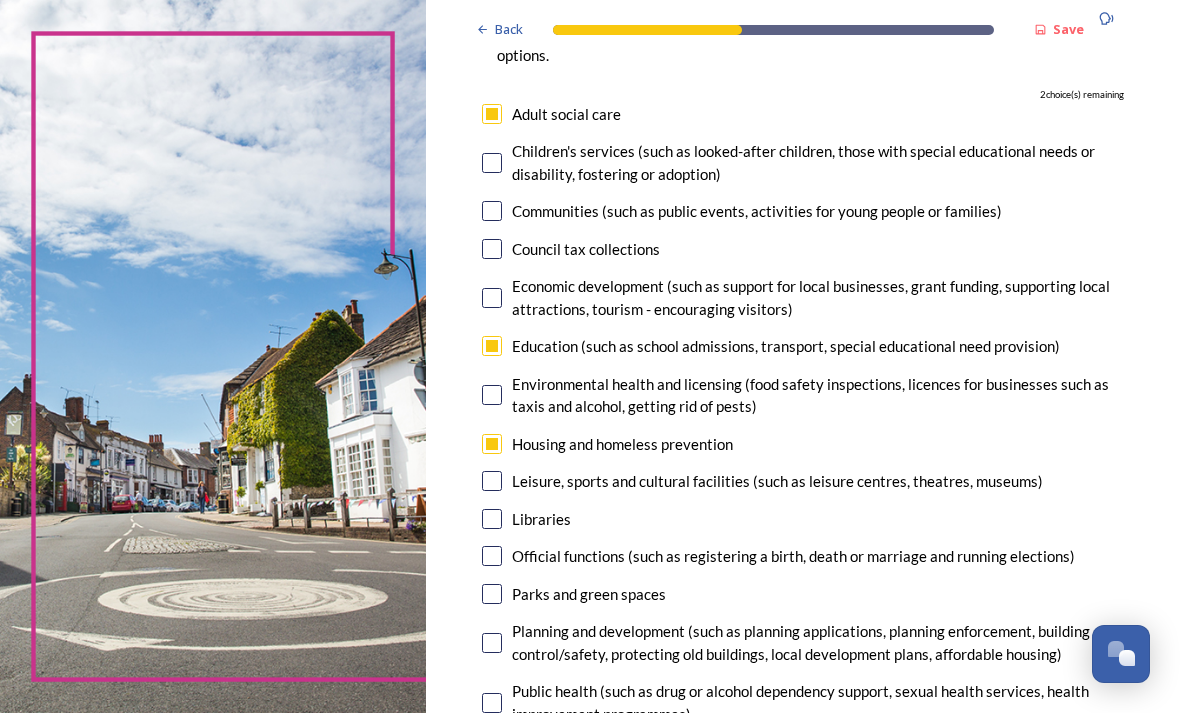 click at bounding box center [492, 519] 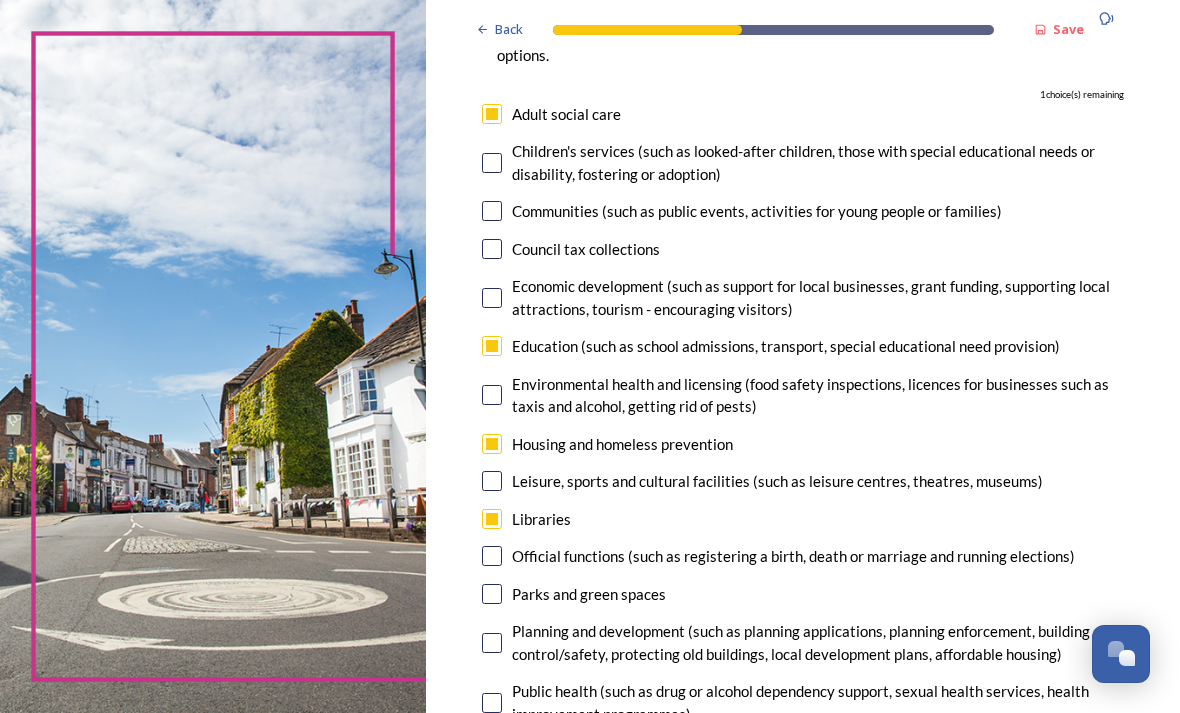 click at bounding box center [492, 481] 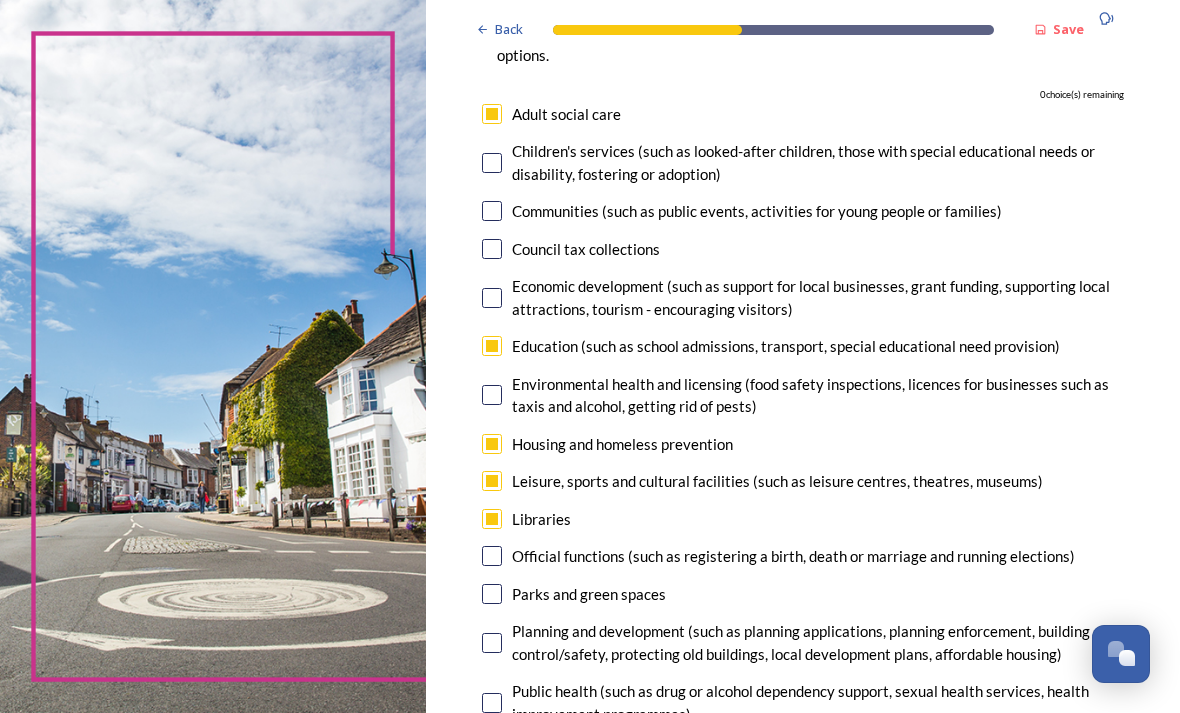 click at bounding box center (492, 395) 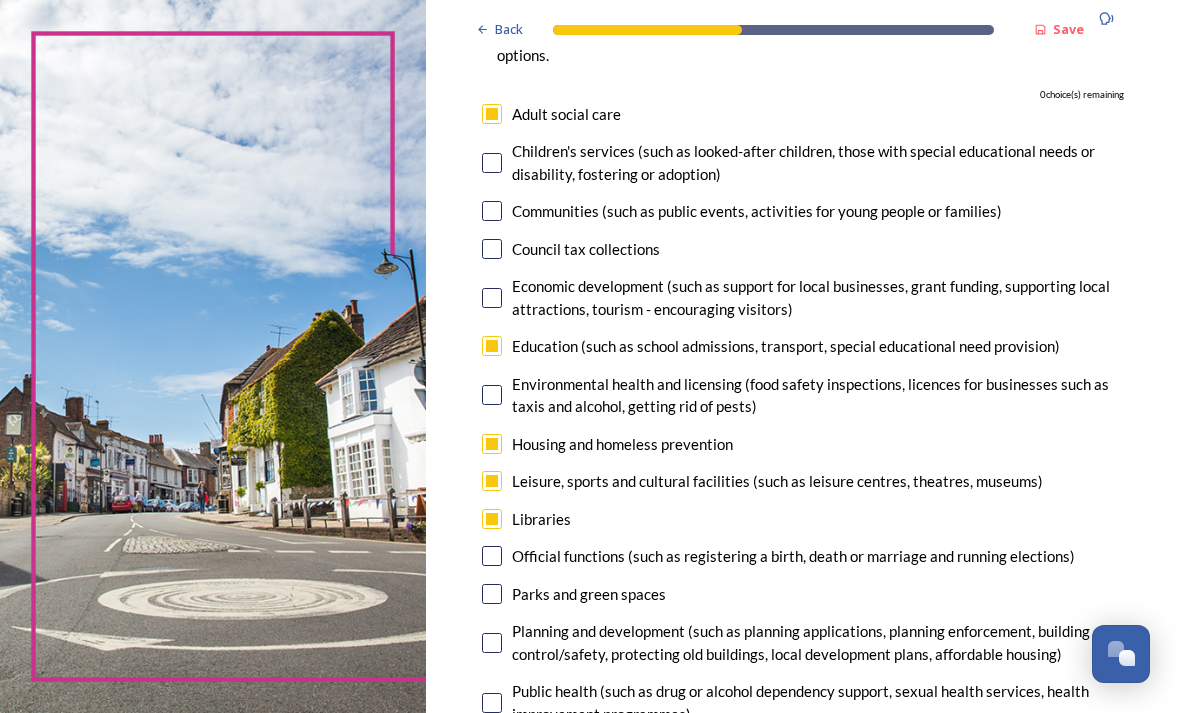 click at bounding box center (492, 395) 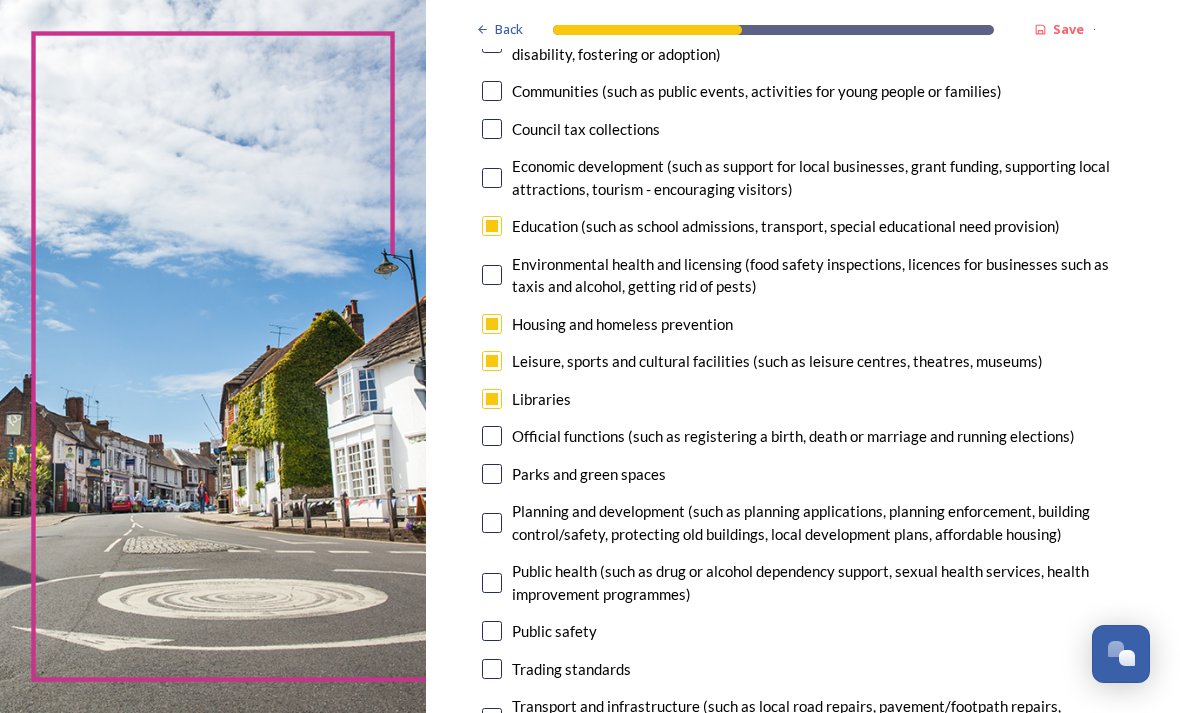 scroll, scrollTop: 346, scrollLeft: 0, axis: vertical 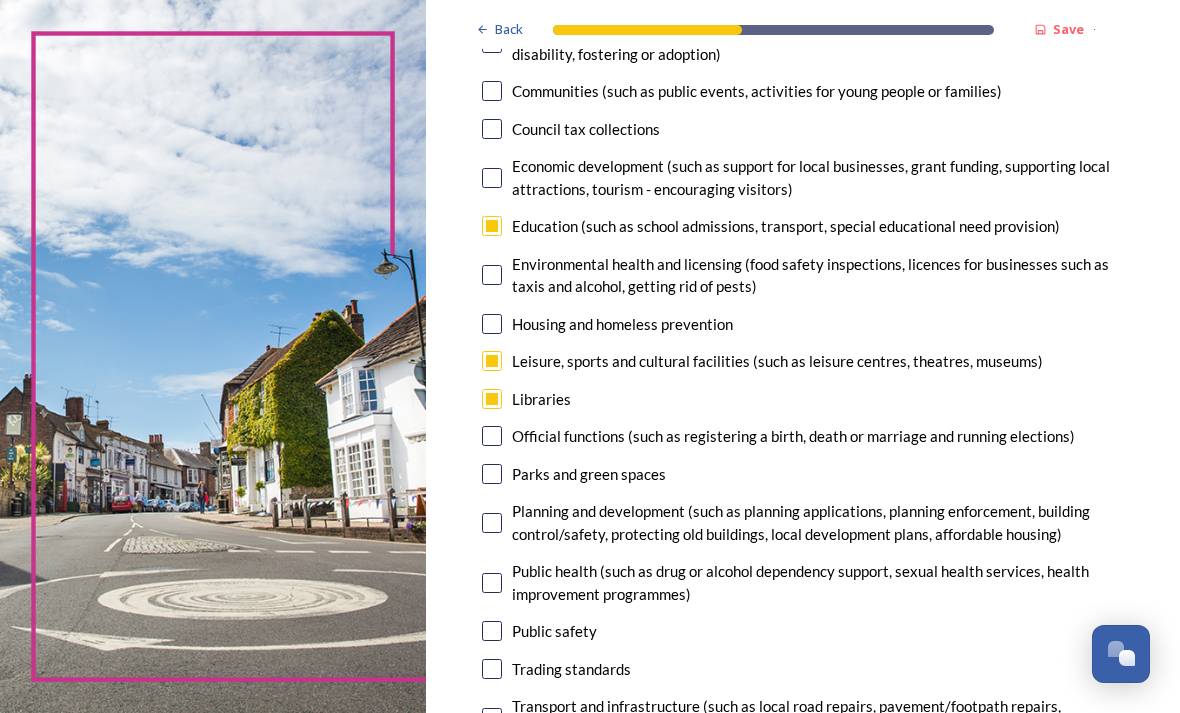 checkbox on "false" 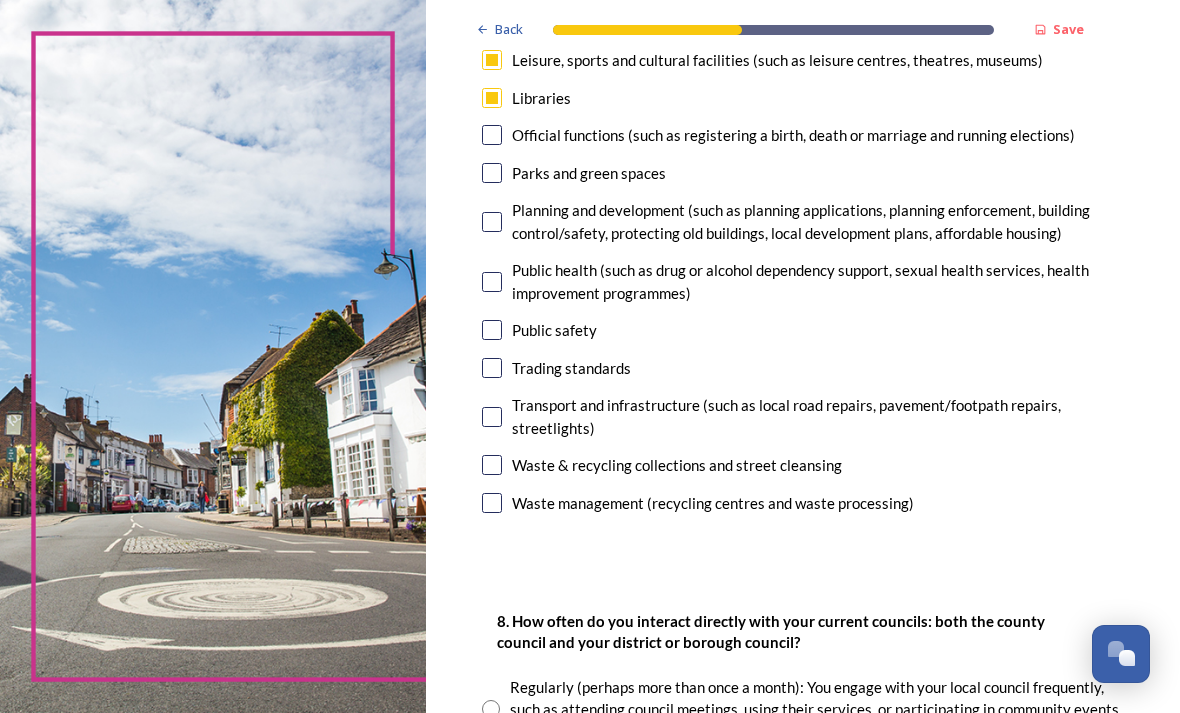 scroll, scrollTop: 647, scrollLeft: 0, axis: vertical 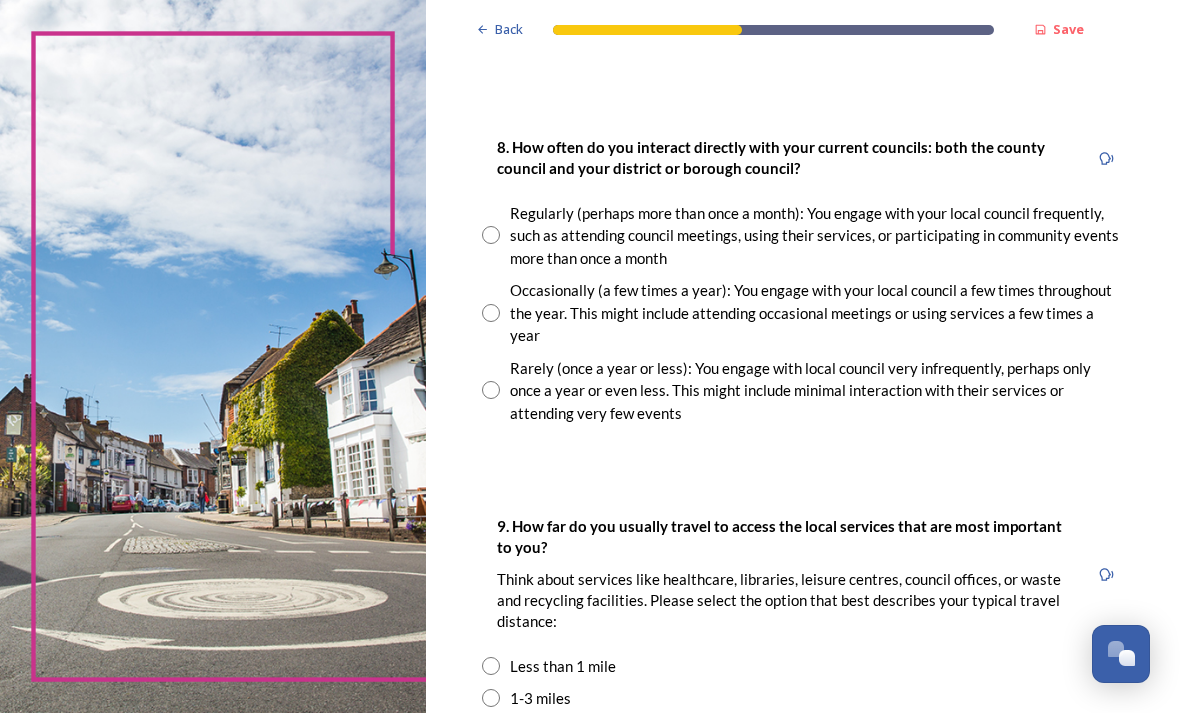 click on "Occasionally (a few times a year): You engage with your local council a few times throughout the year. This might include attending occasional meetings or using services a few times a year" at bounding box center (803, 313) 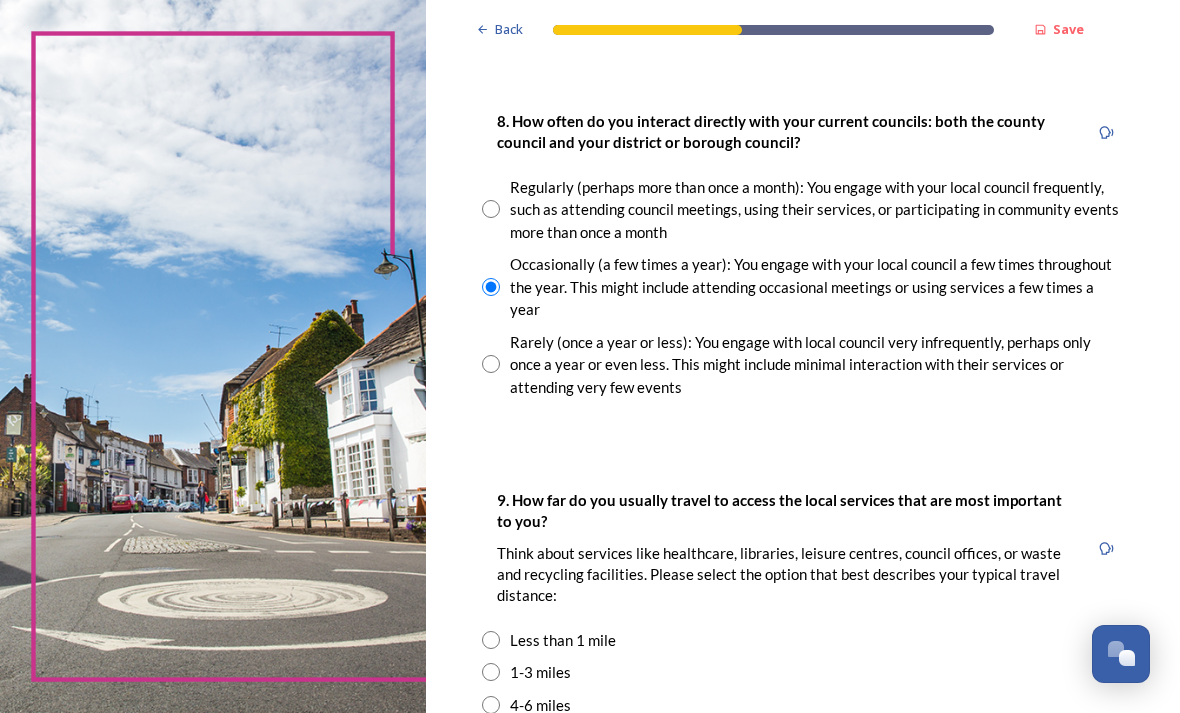 scroll, scrollTop: 1147, scrollLeft: 0, axis: vertical 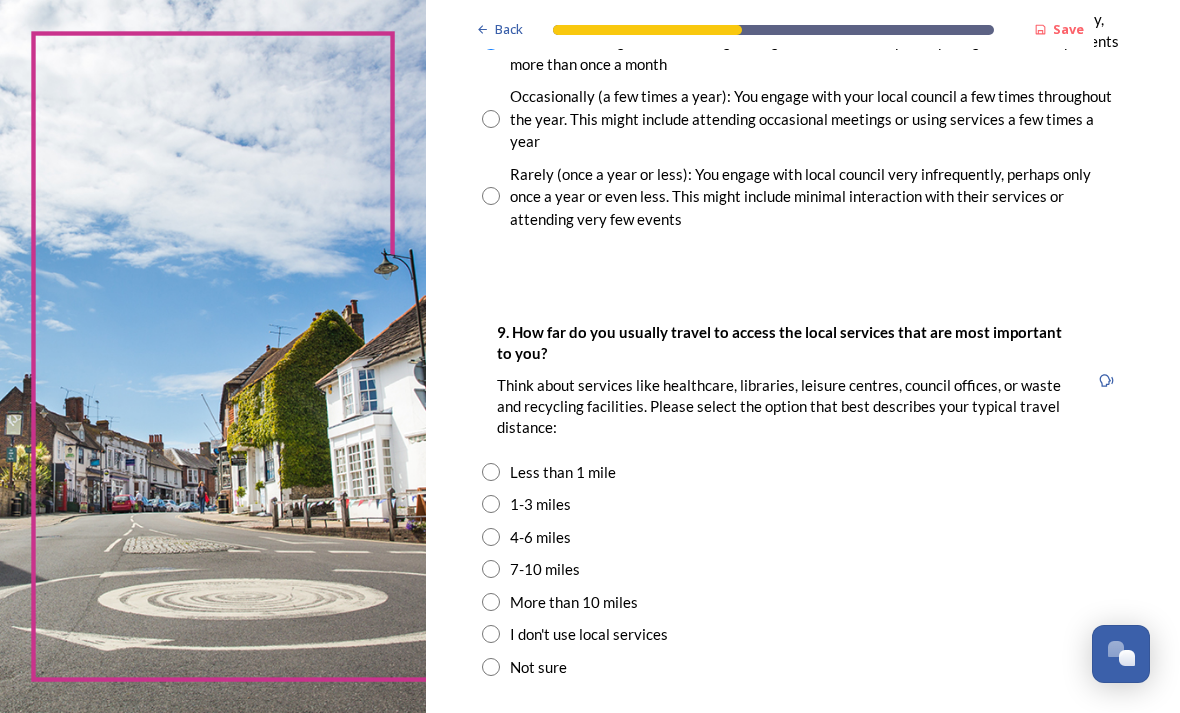 click at bounding box center [491, 472] 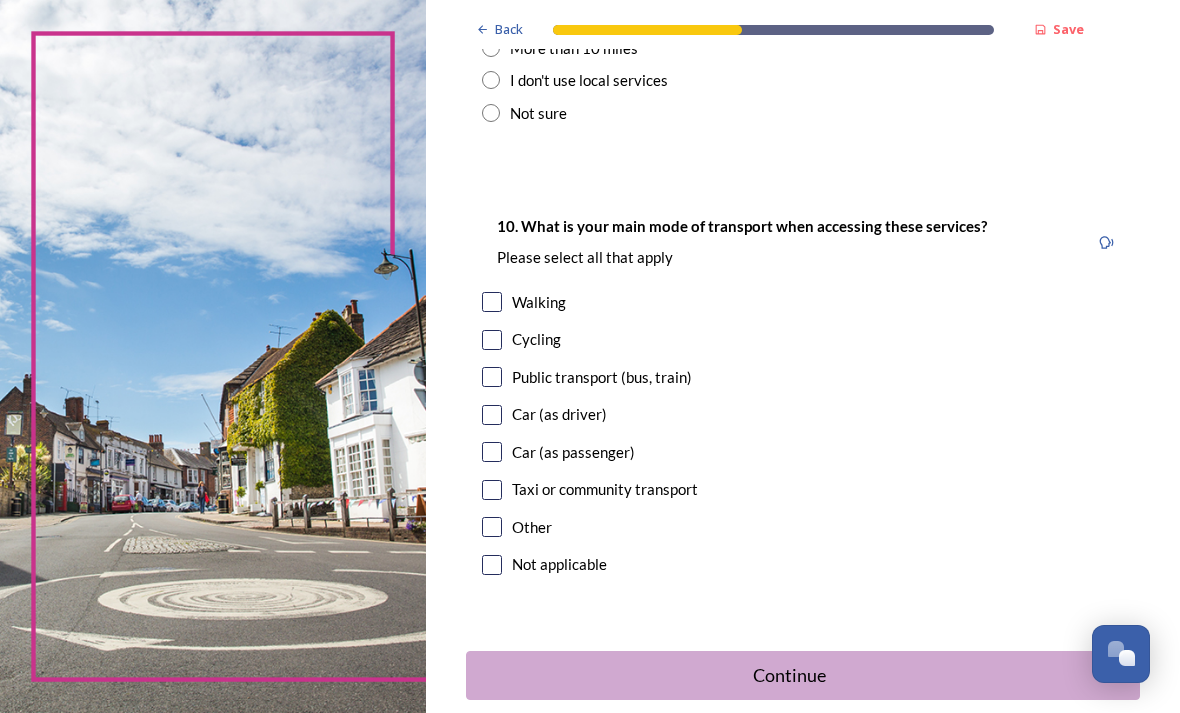 scroll, scrollTop: 1872, scrollLeft: 0, axis: vertical 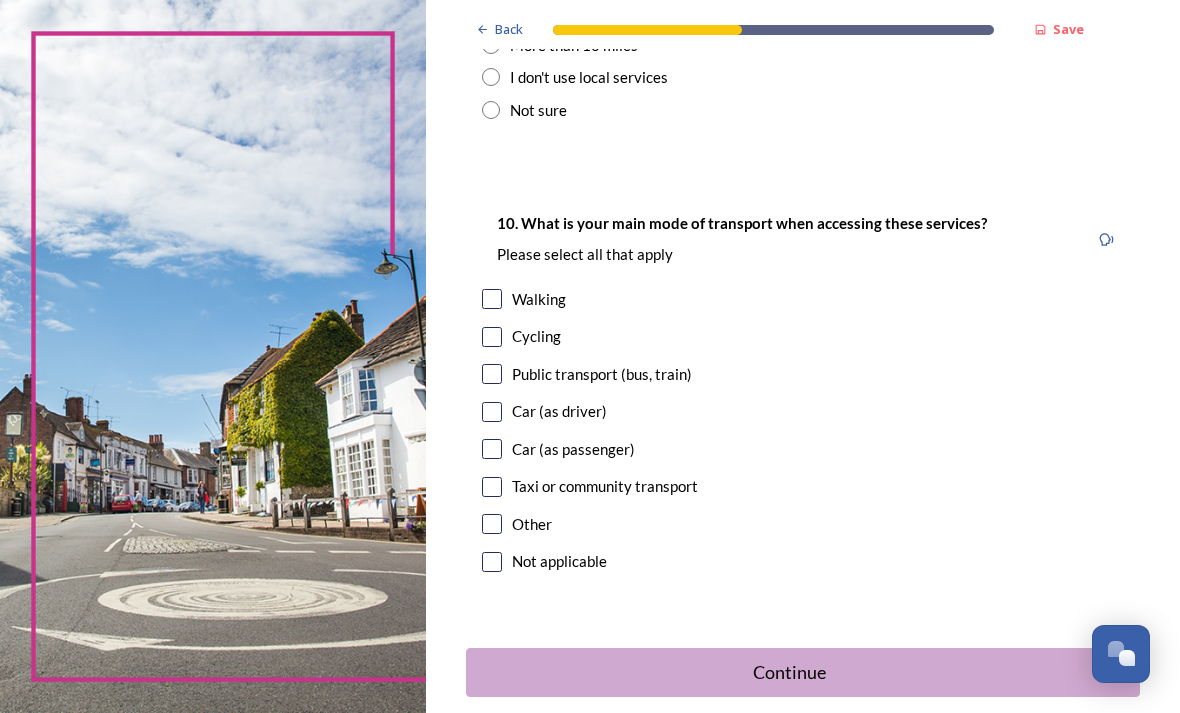 click at bounding box center [492, 299] 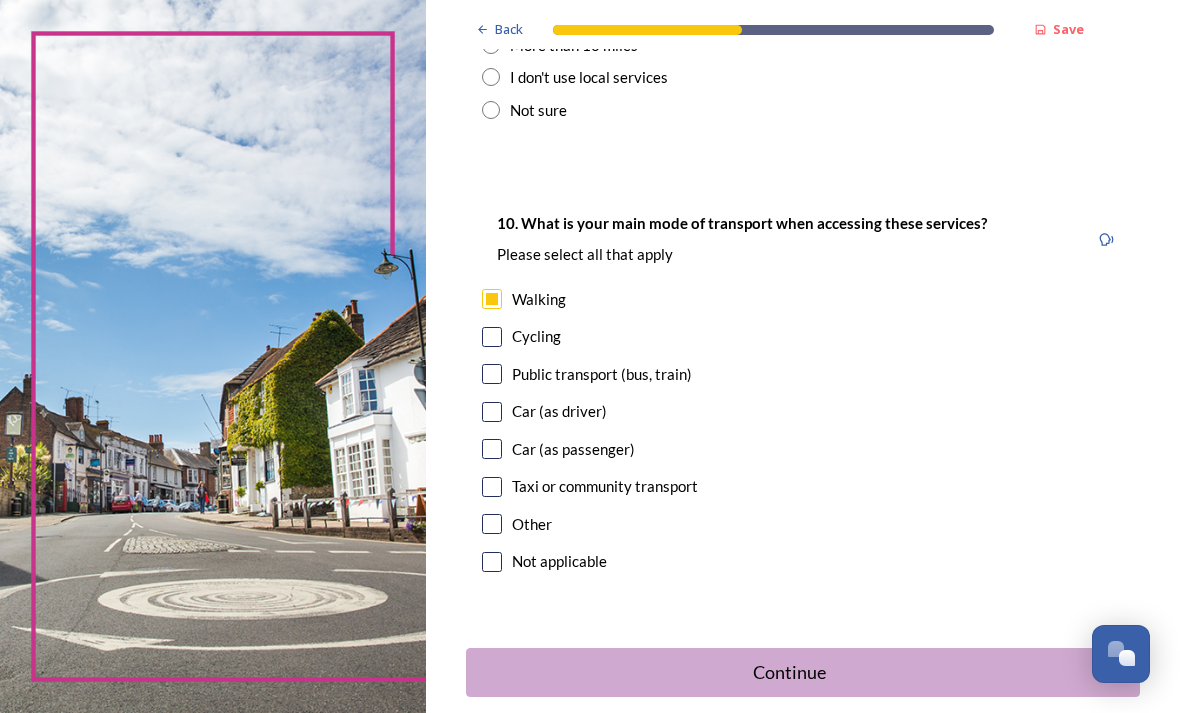 click on "Continue" at bounding box center [789, 672] 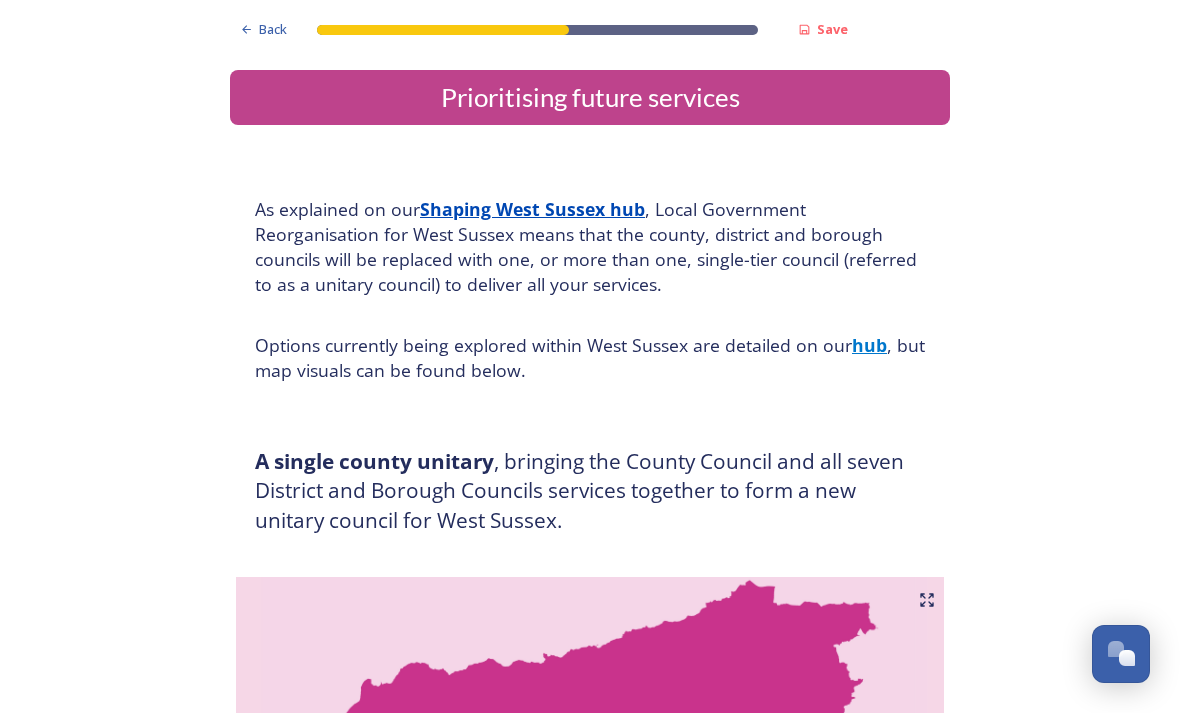 scroll, scrollTop: 0, scrollLeft: 0, axis: both 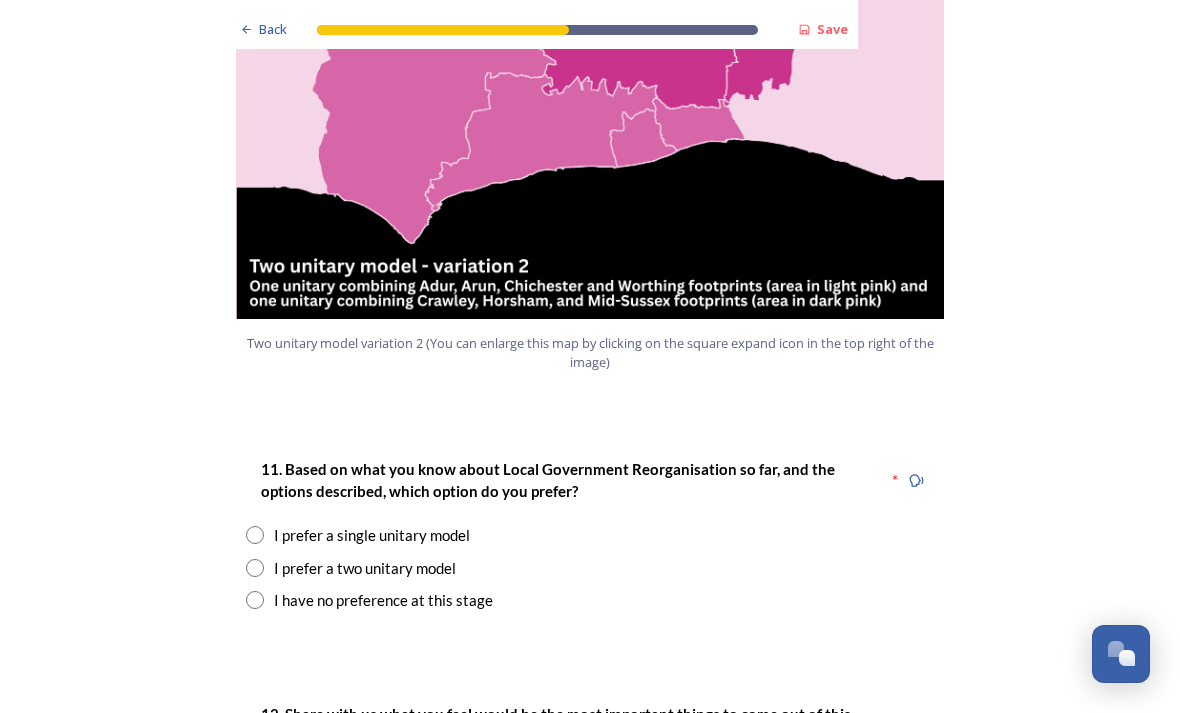 click on "I prefer a two unitary model" at bounding box center (590, 568) 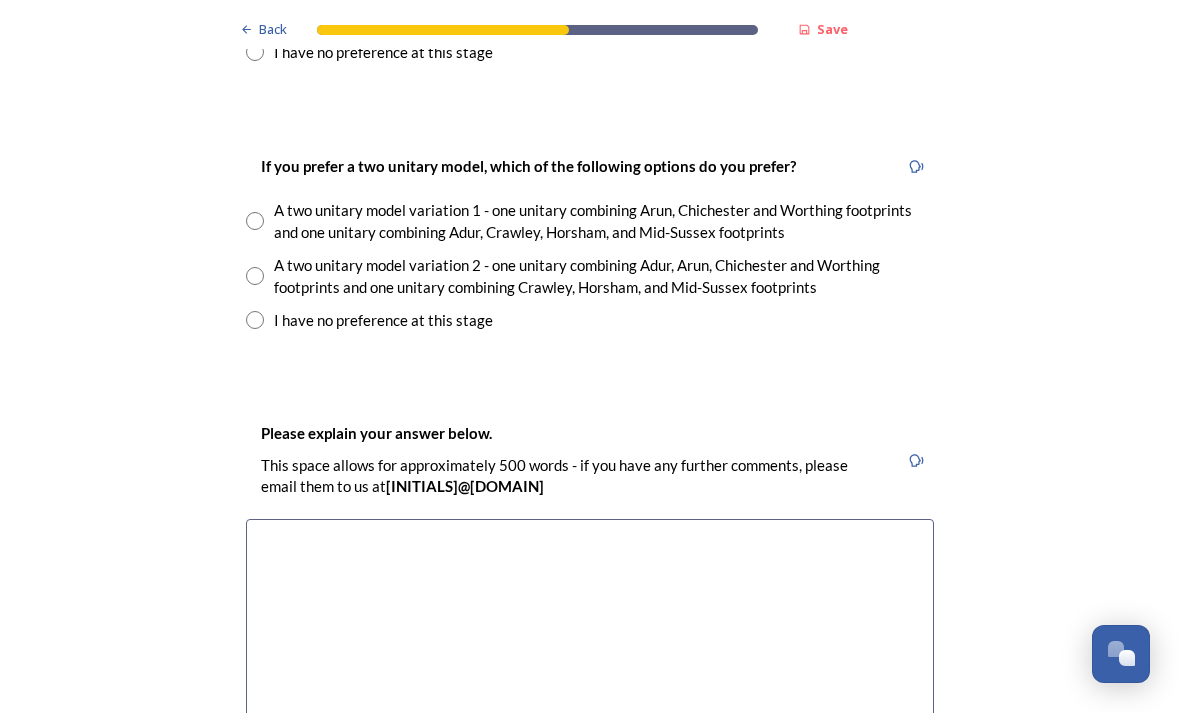 scroll, scrollTop: 2829, scrollLeft: 0, axis: vertical 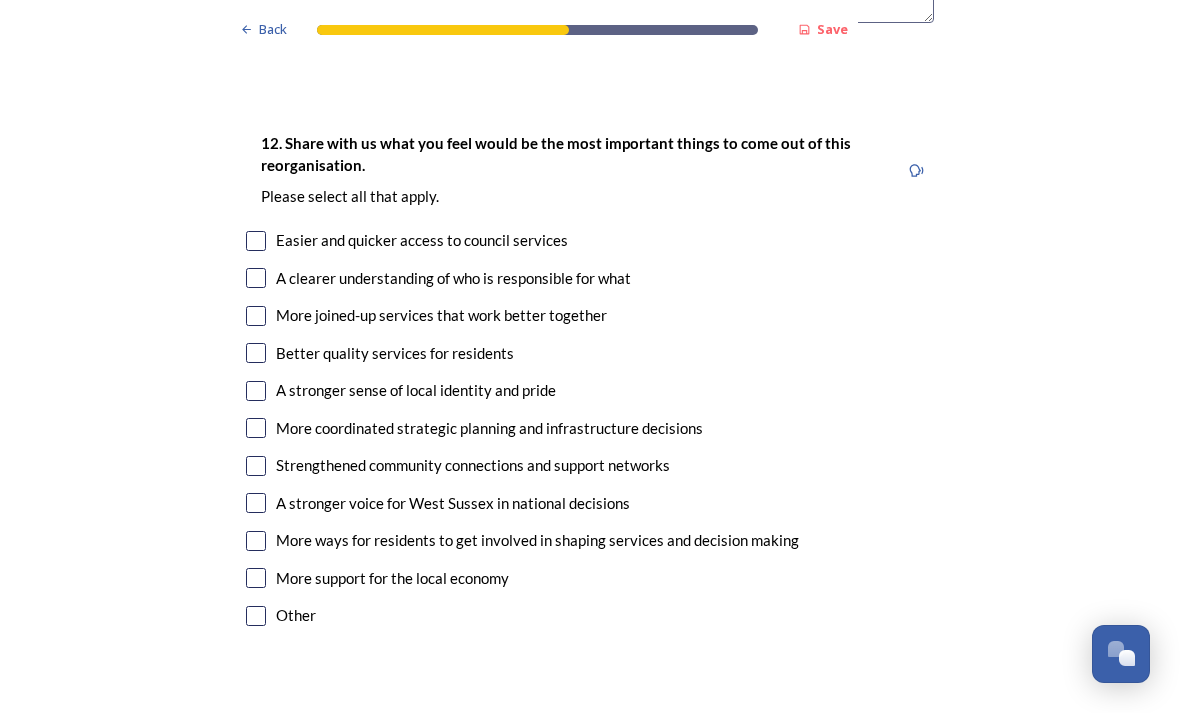 click at bounding box center (256, 278) 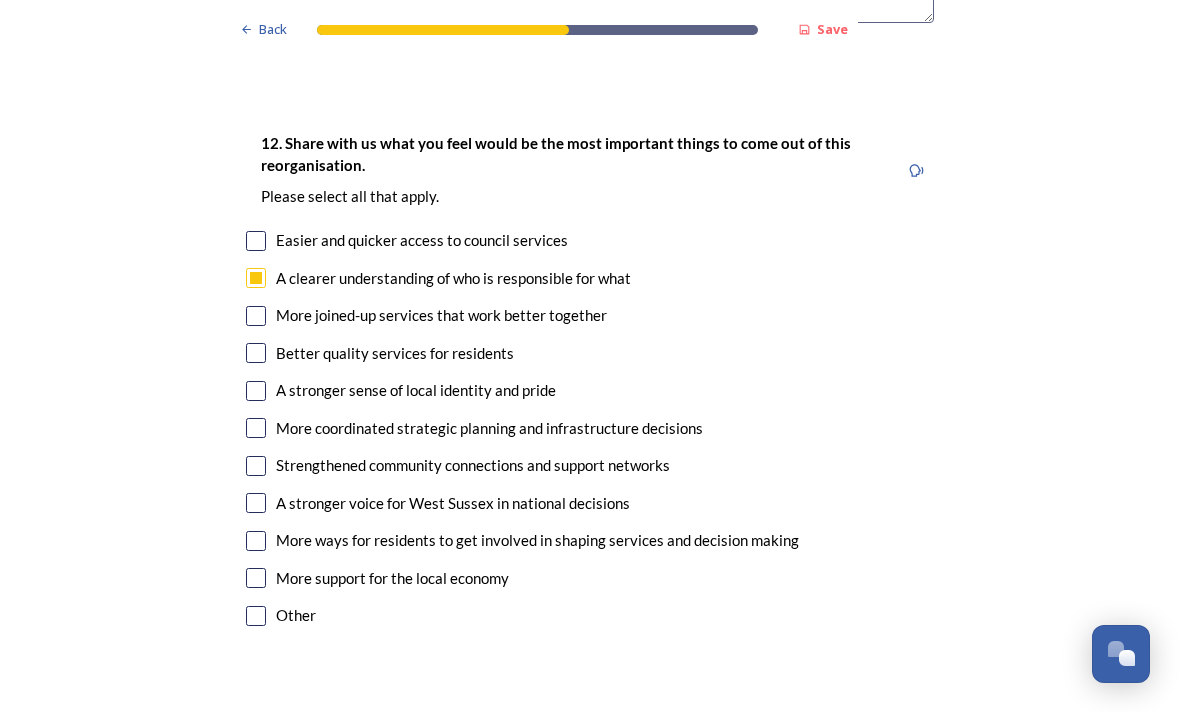click at bounding box center (256, 316) 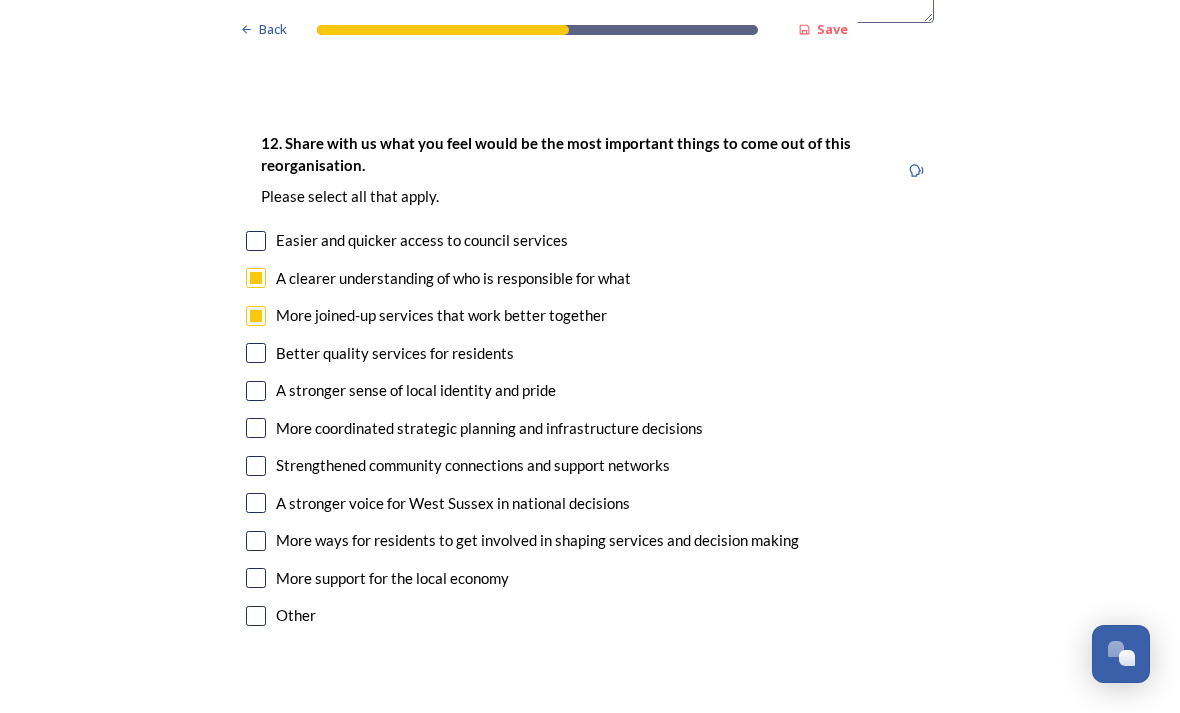 click at bounding box center (256, 428) 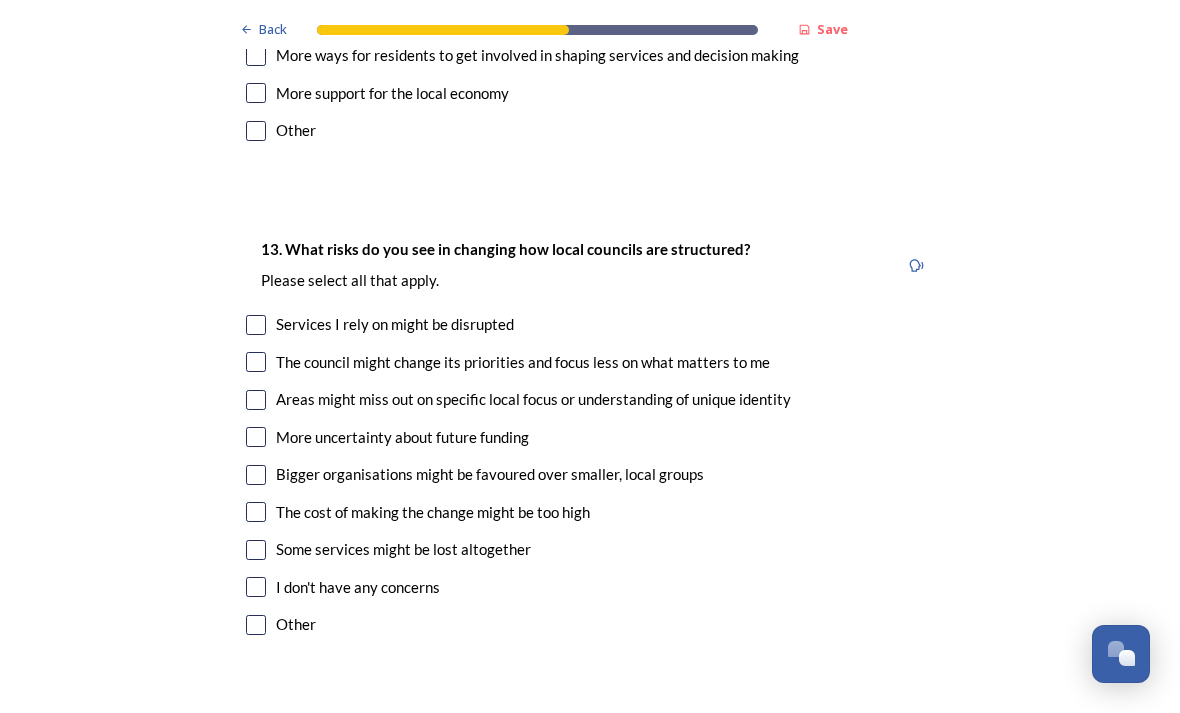 scroll, scrollTop: 4036, scrollLeft: 0, axis: vertical 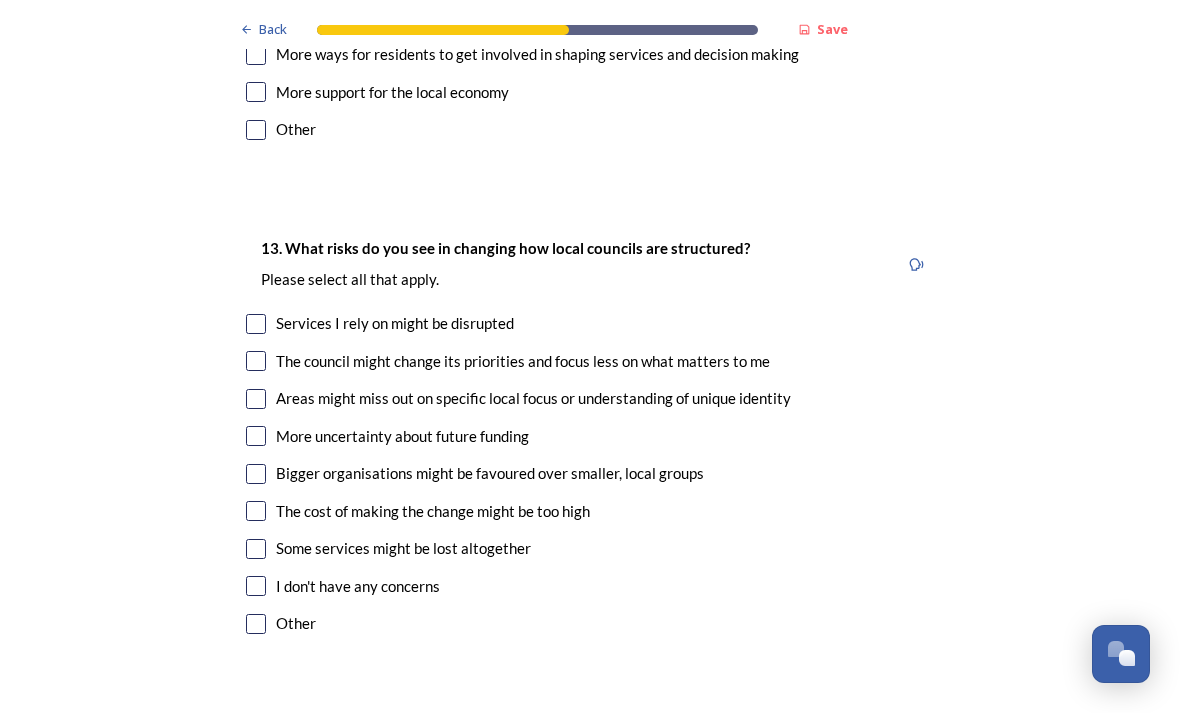 click at bounding box center (256, 324) 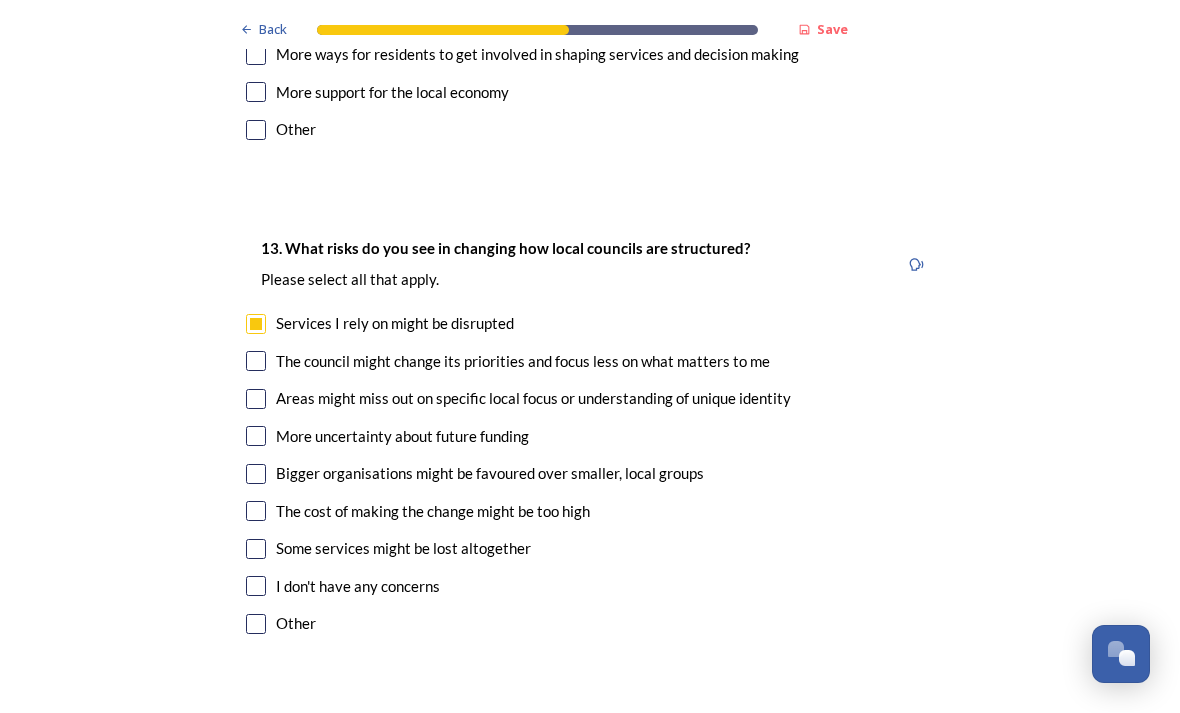 click at bounding box center [256, 511] 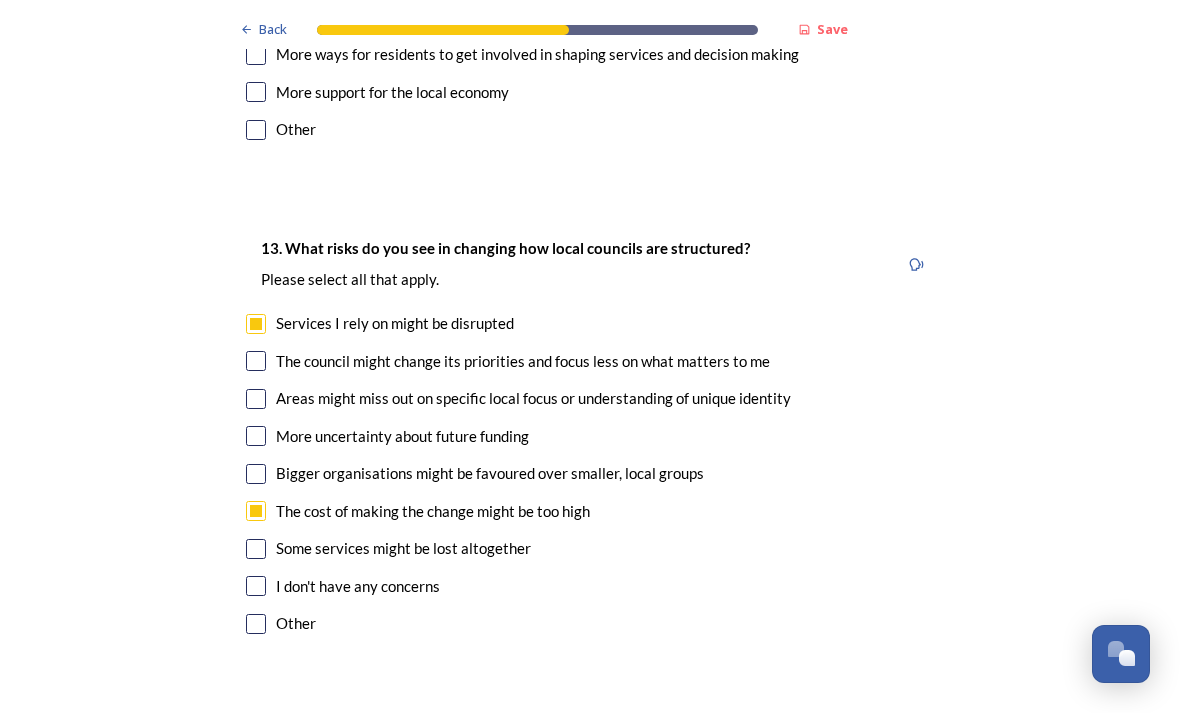 click at bounding box center (256, 549) 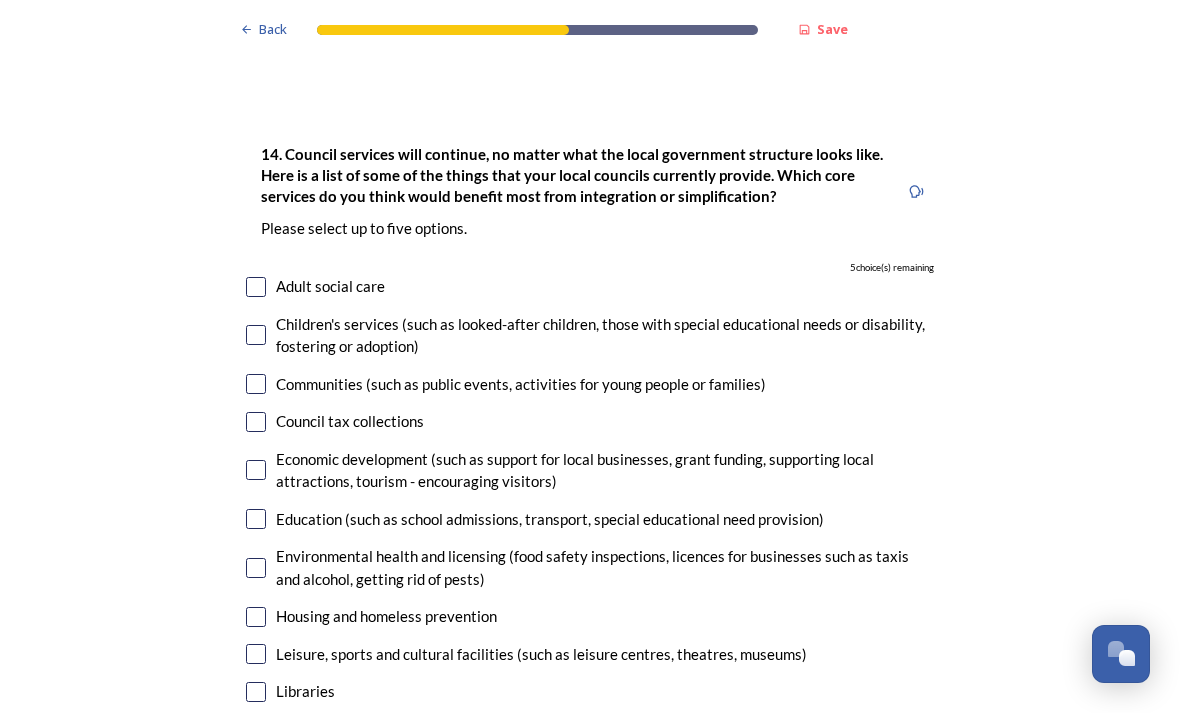 scroll, scrollTop: 4624, scrollLeft: 0, axis: vertical 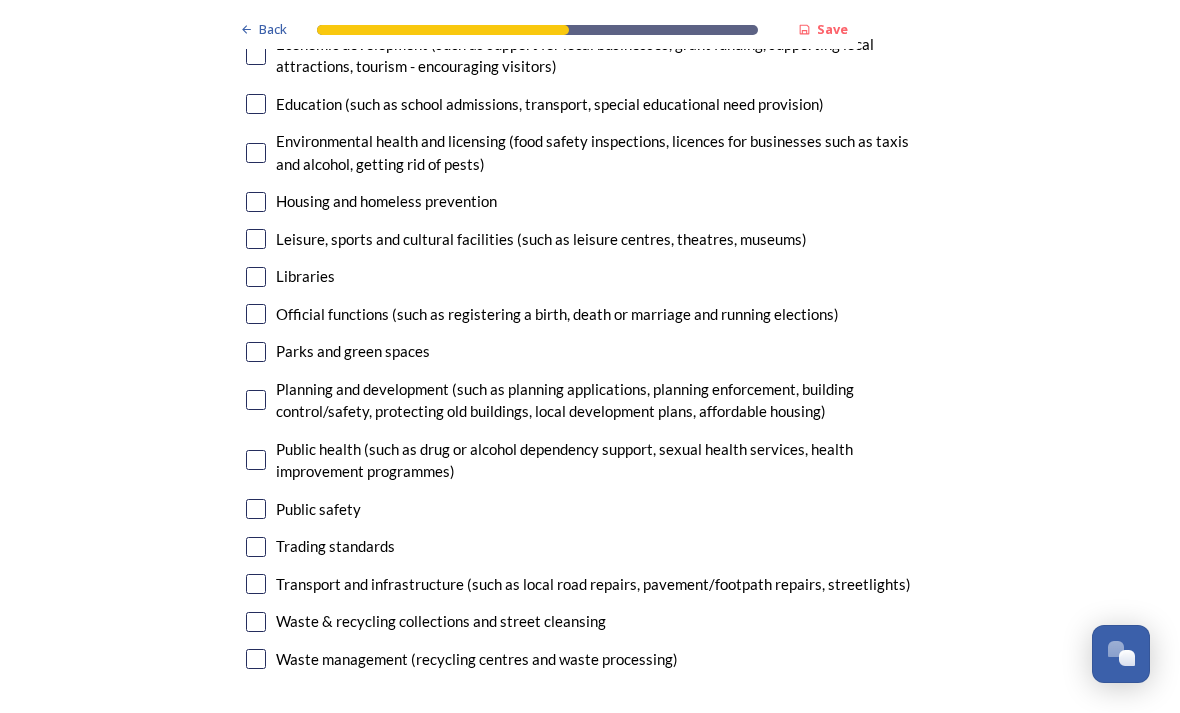click on "Waste & recycling collections and street cleansing" at bounding box center [590, 621] 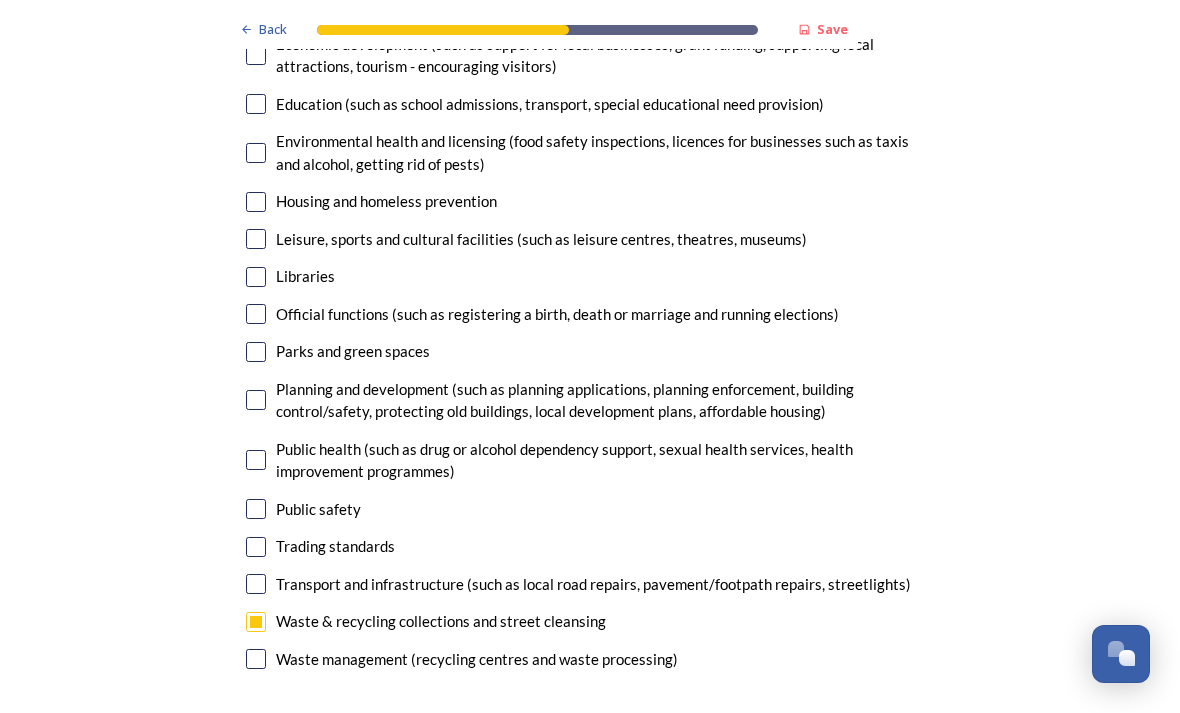 checkbox on "true" 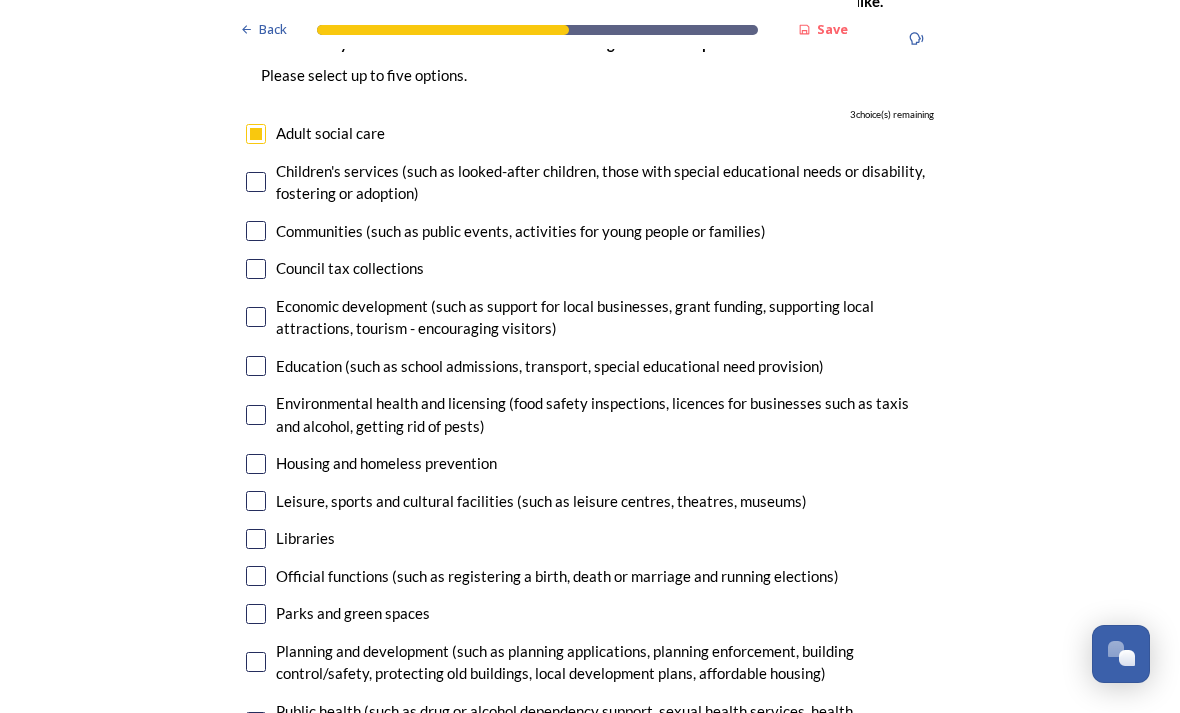 scroll, scrollTop: 4777, scrollLeft: 0, axis: vertical 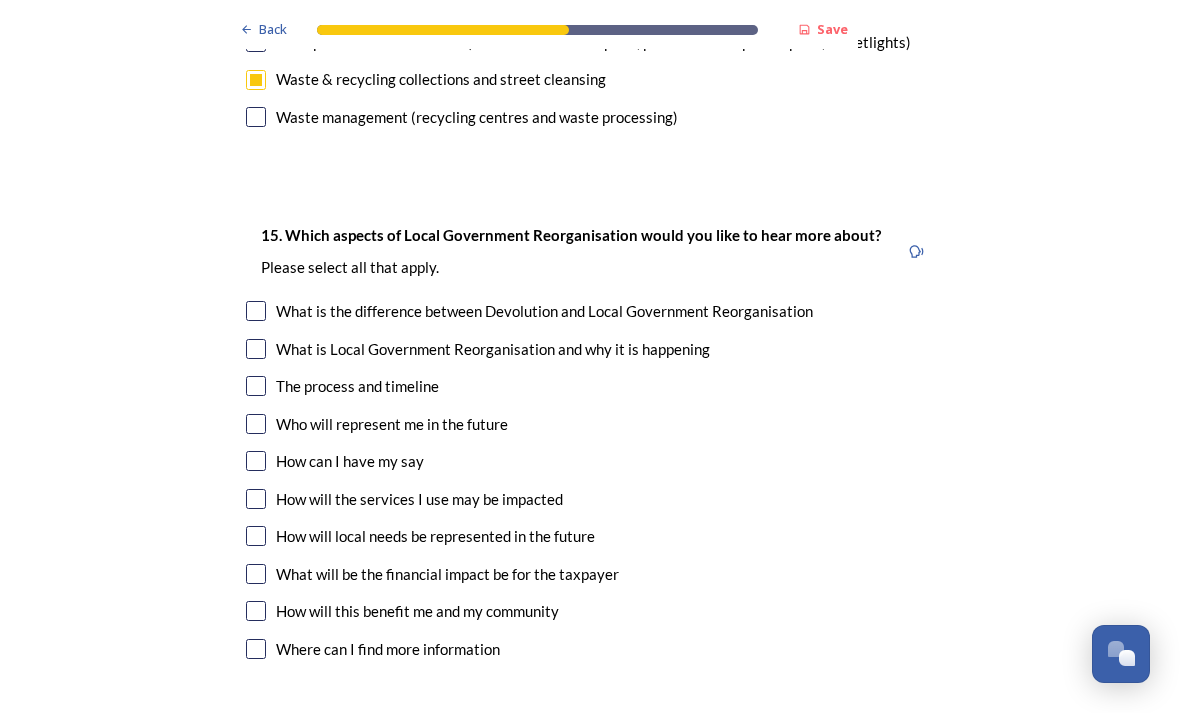 click at bounding box center [256, 386] 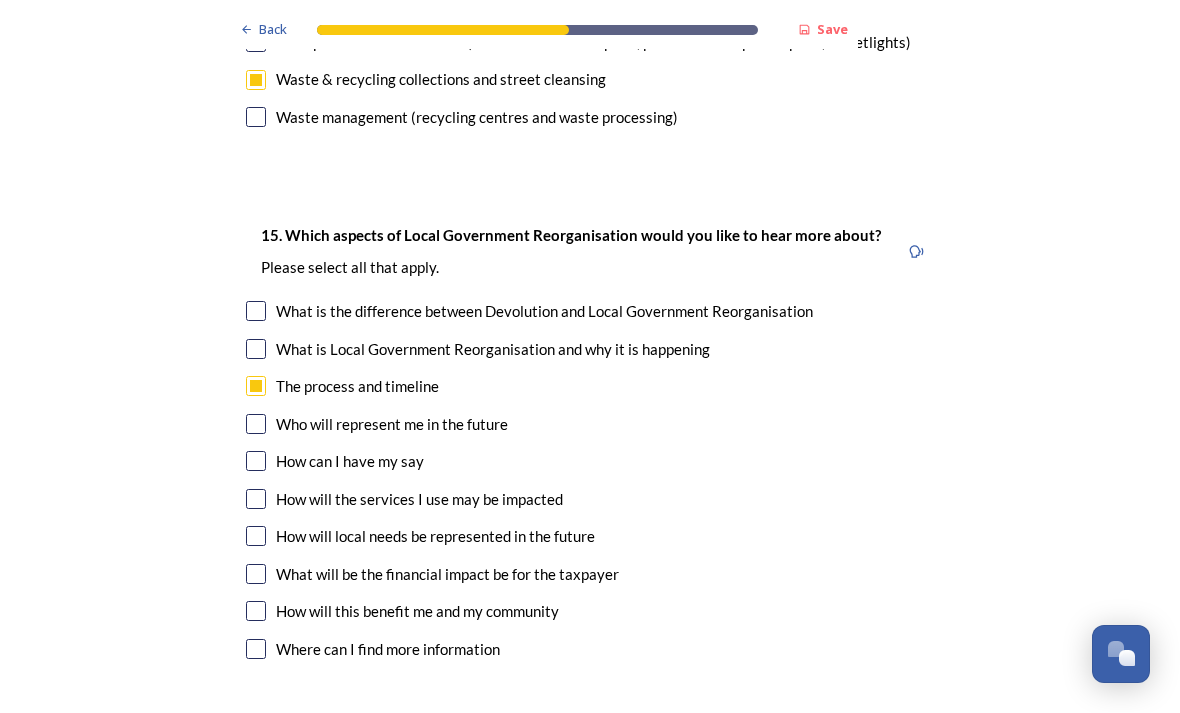 click at bounding box center (256, 499) 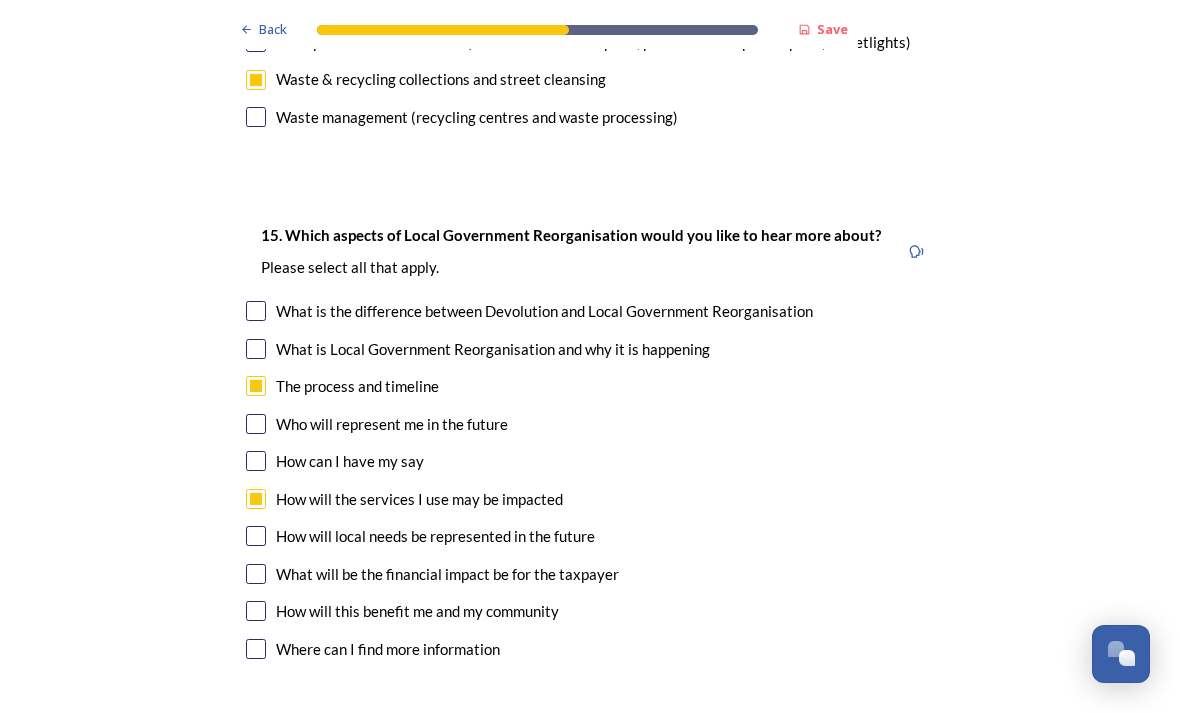 click at bounding box center (256, 574) 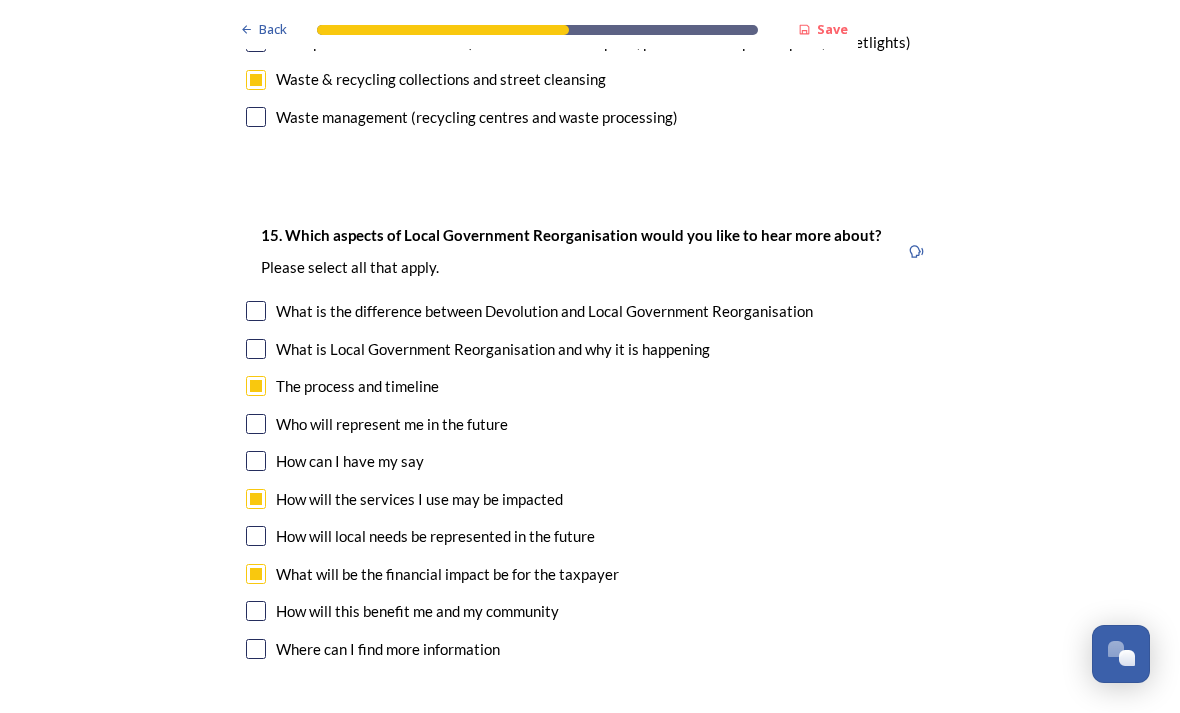 click at bounding box center [256, 611] 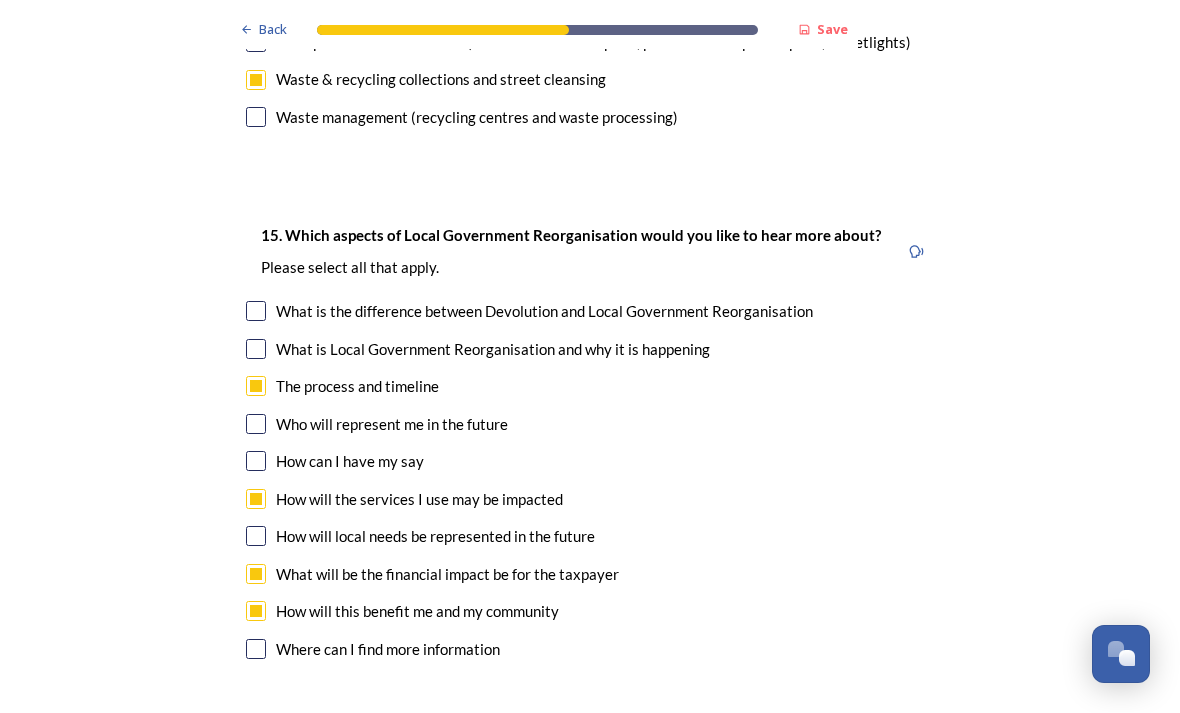 click on "Where can I find more information" at bounding box center (590, 649) 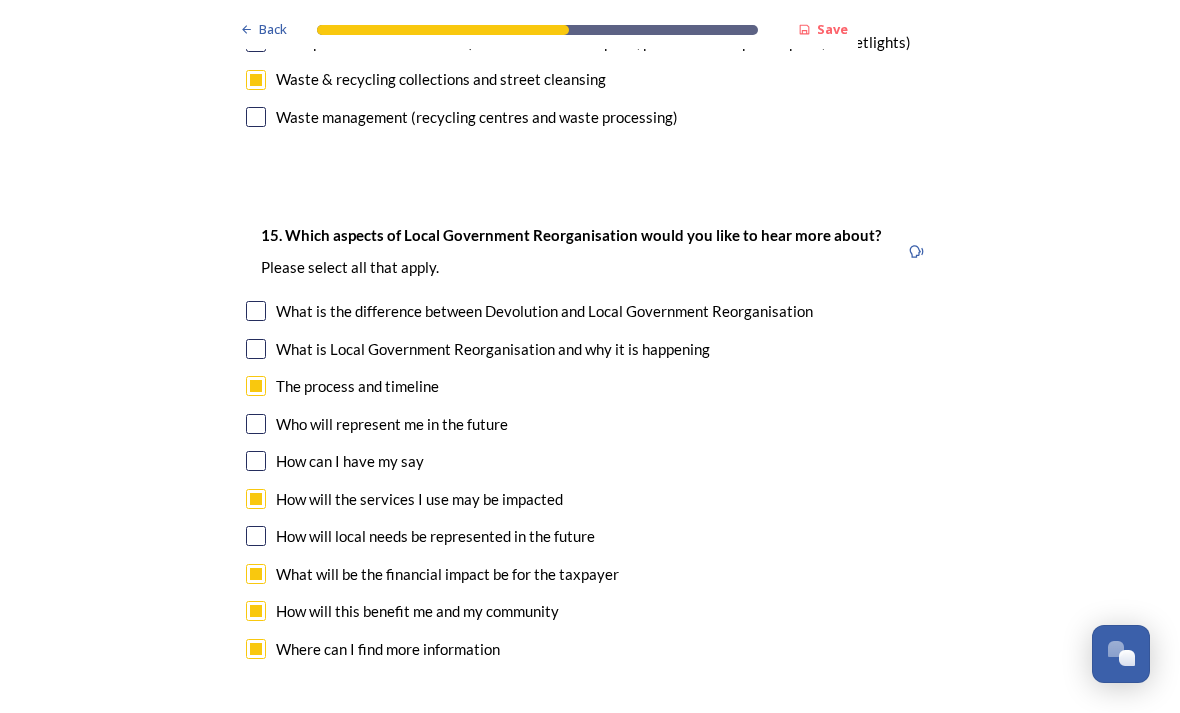 checkbox on "true" 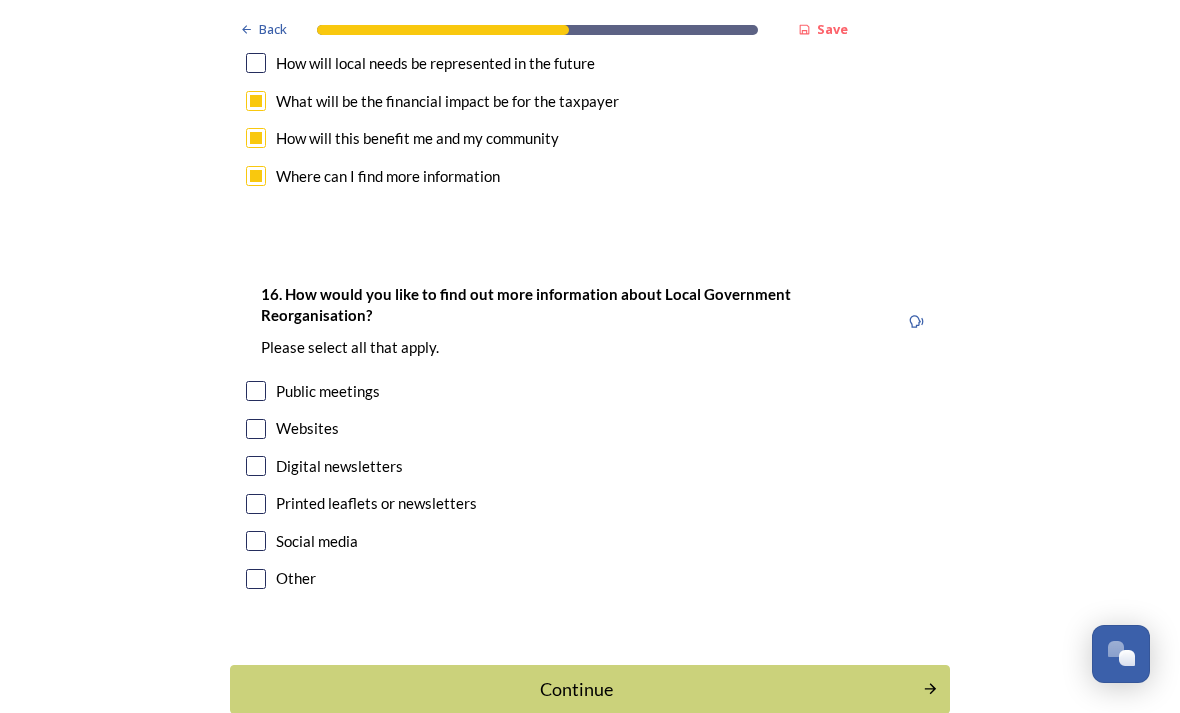 scroll, scrollTop: 6053, scrollLeft: 0, axis: vertical 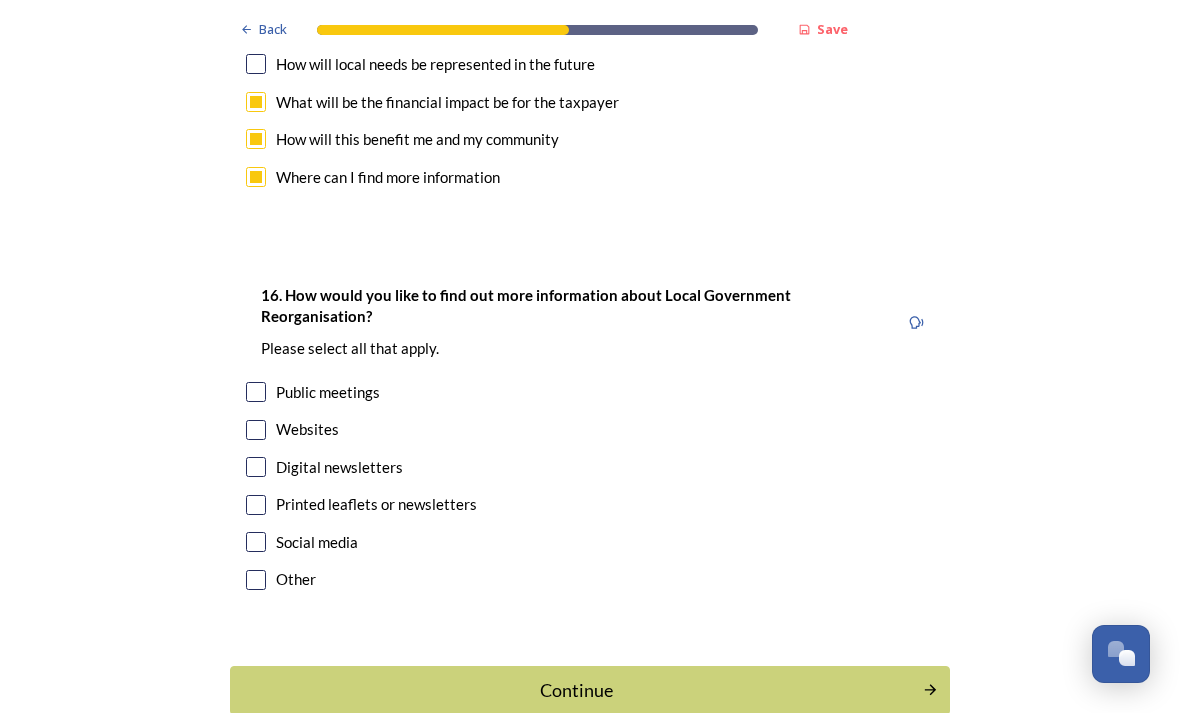 click at bounding box center (256, 467) 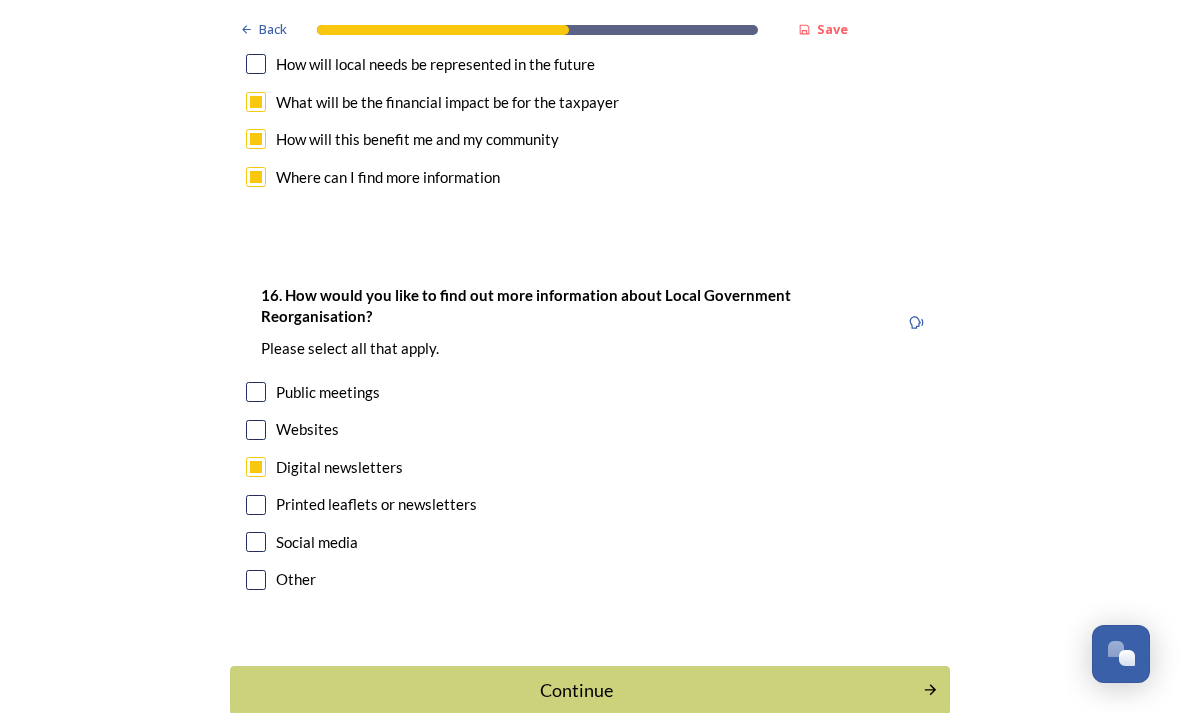 click at bounding box center [256, 392] 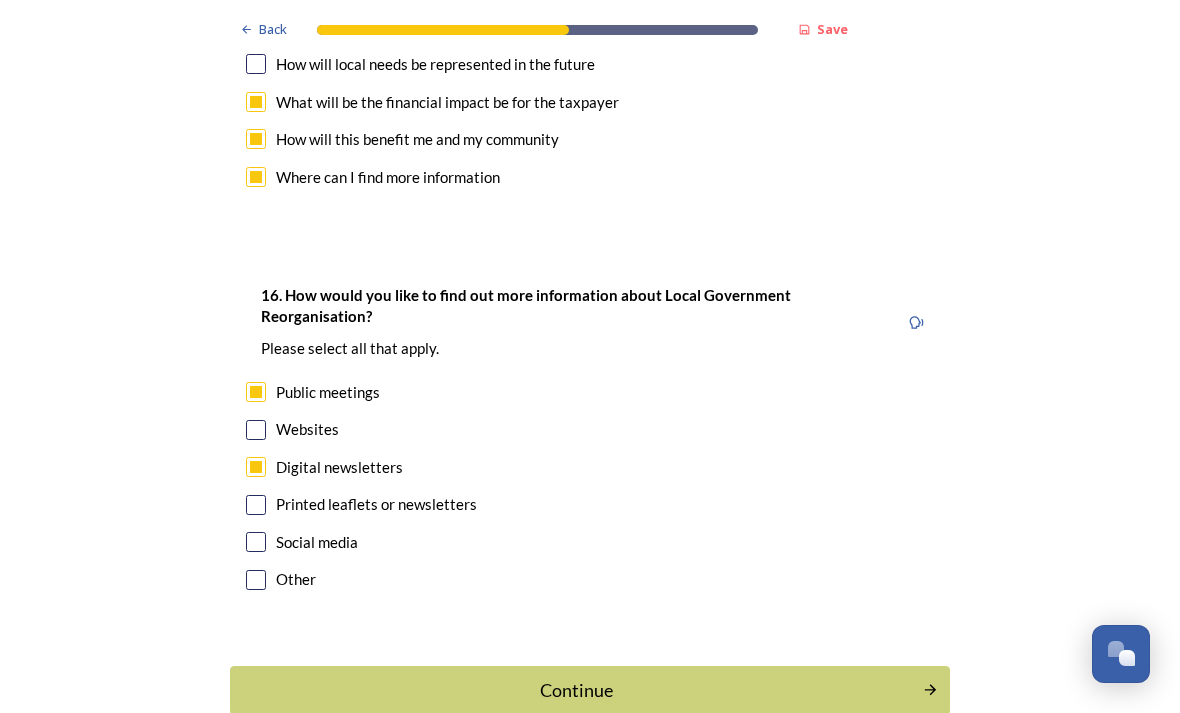 click at bounding box center [256, 505] 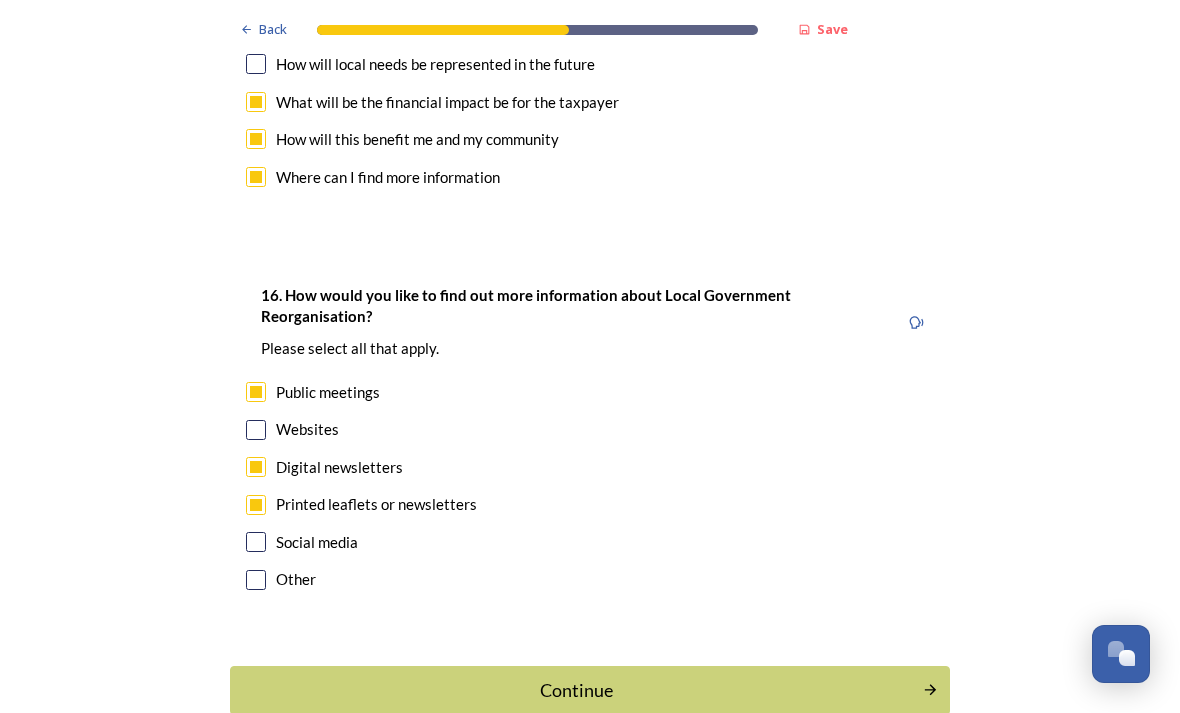 click on "Continue" at bounding box center (576, 690) 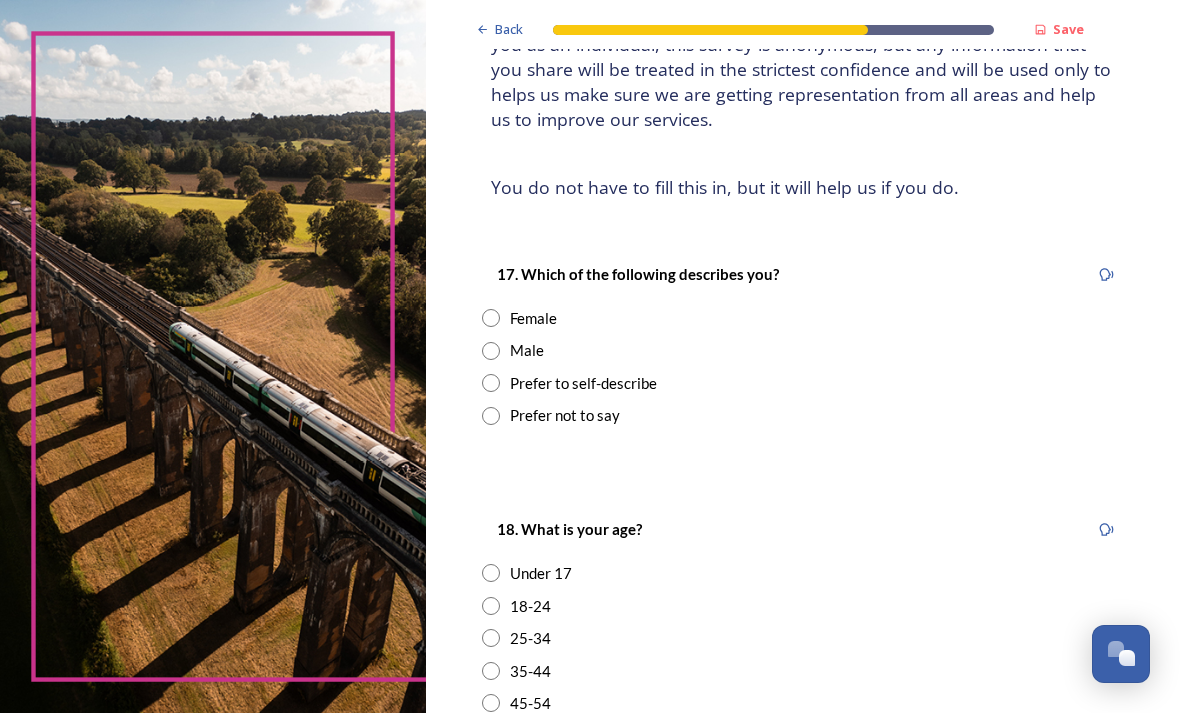scroll, scrollTop: 190, scrollLeft: 0, axis: vertical 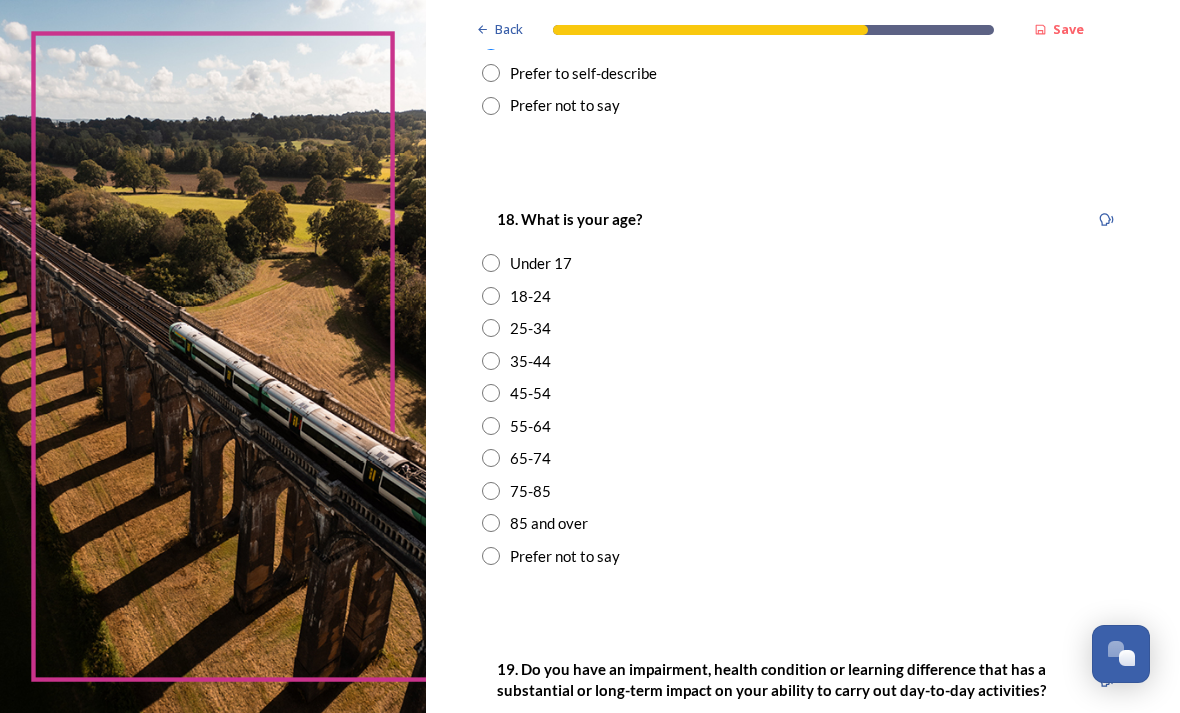 click on "65-74" at bounding box center [803, 458] 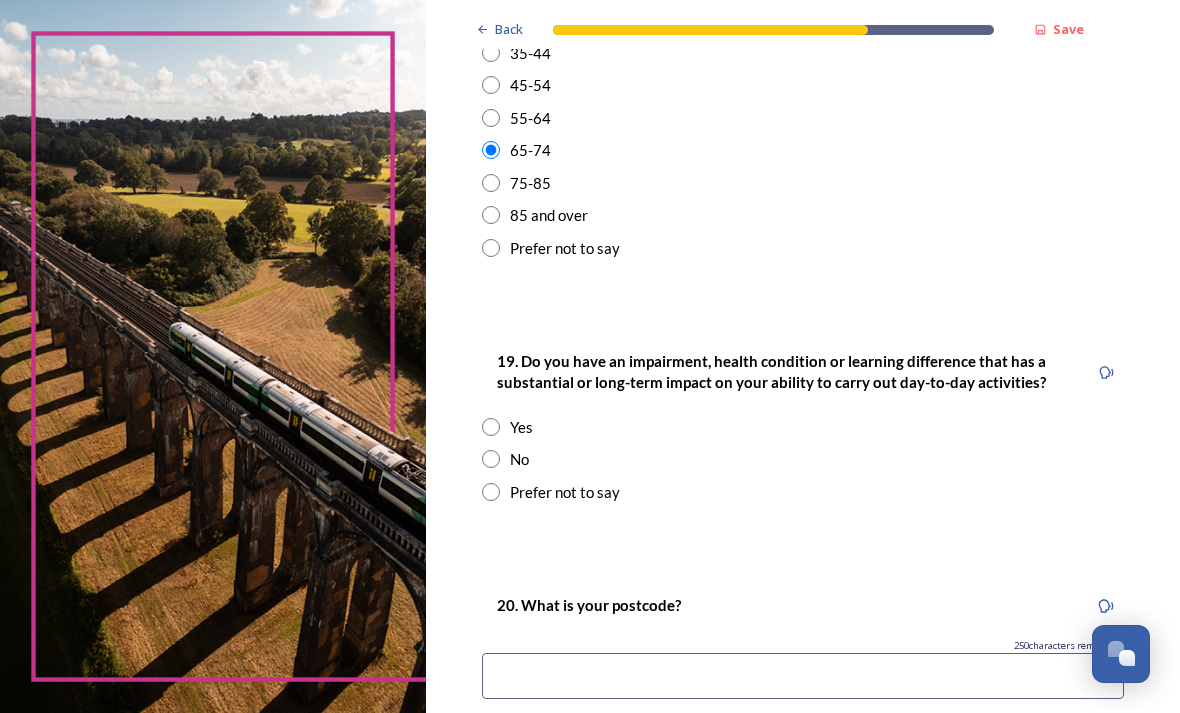 scroll, scrollTop: 808, scrollLeft: 0, axis: vertical 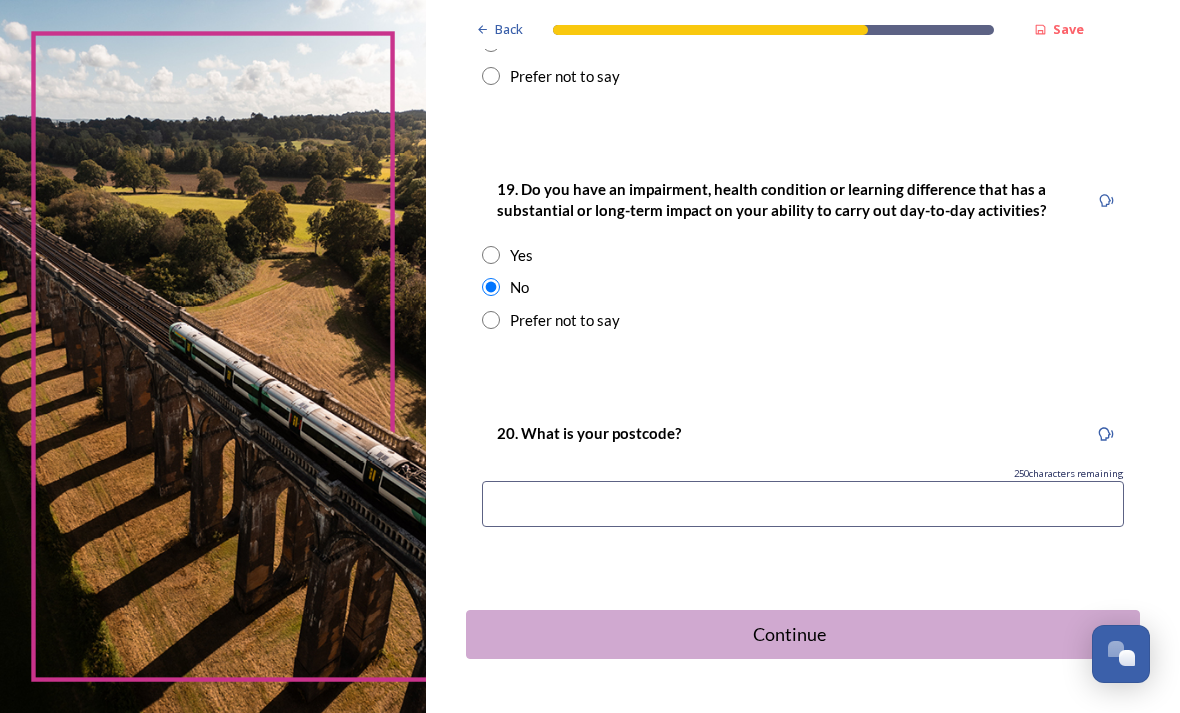 click at bounding box center (803, 504) 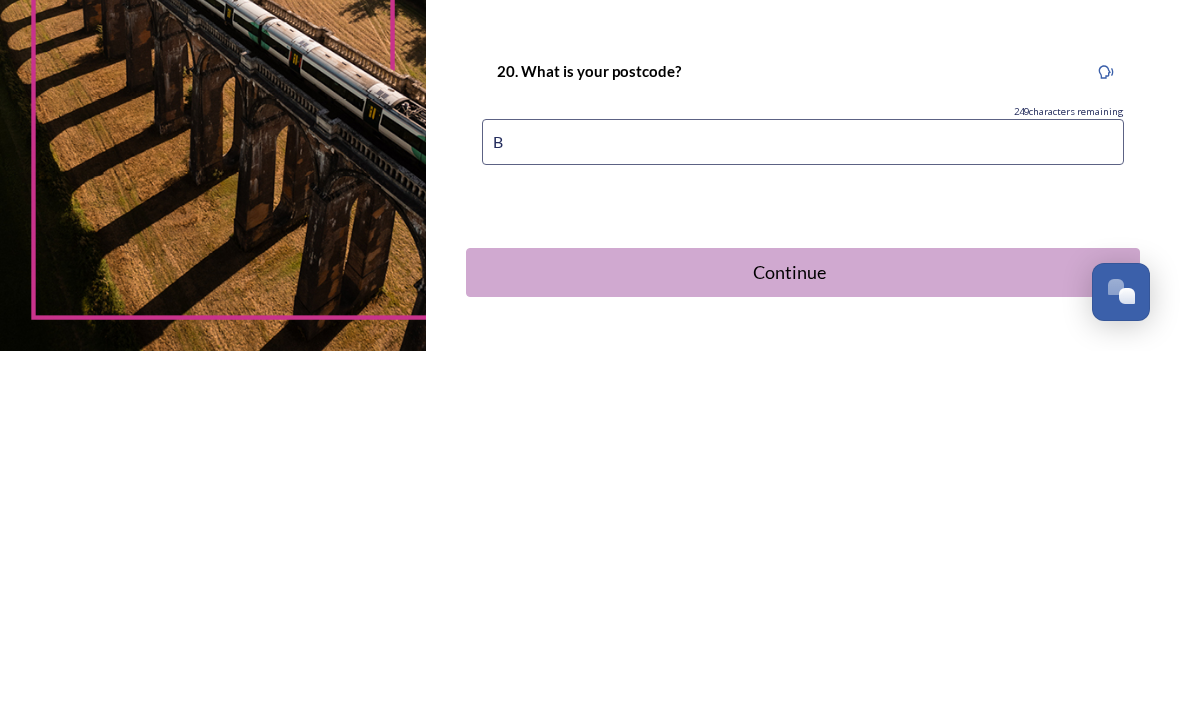 type on "[INITIALS]" 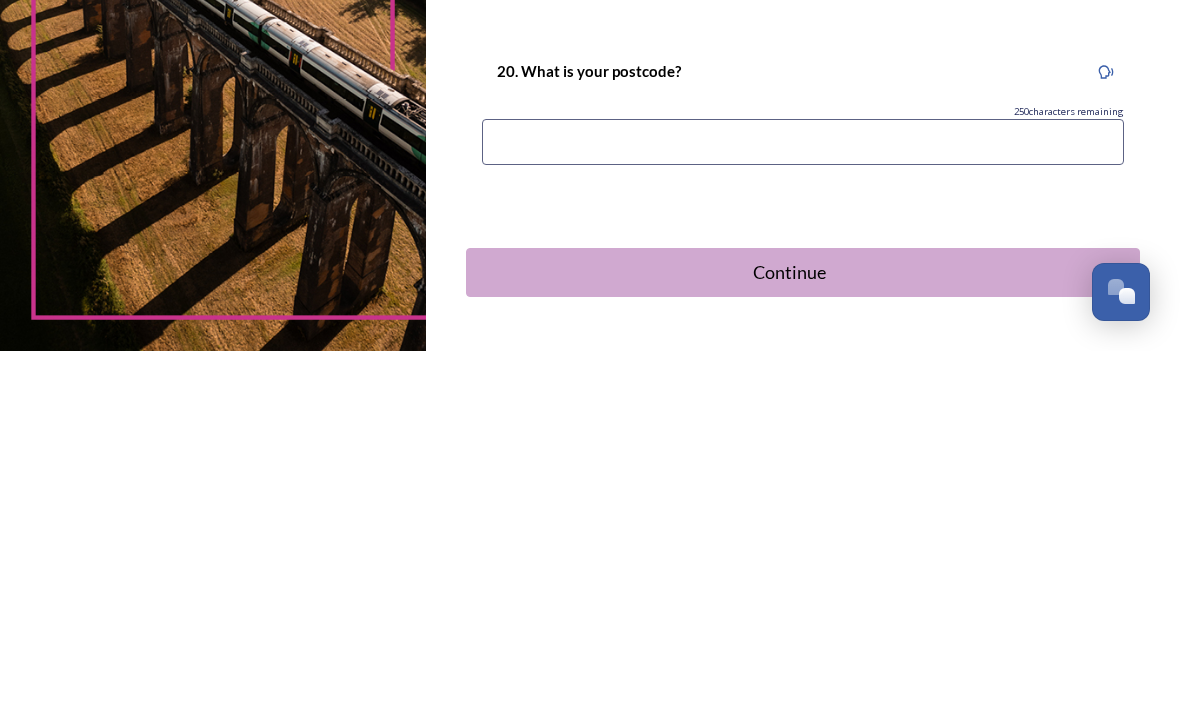 type on "[POSTAL_CODE]" 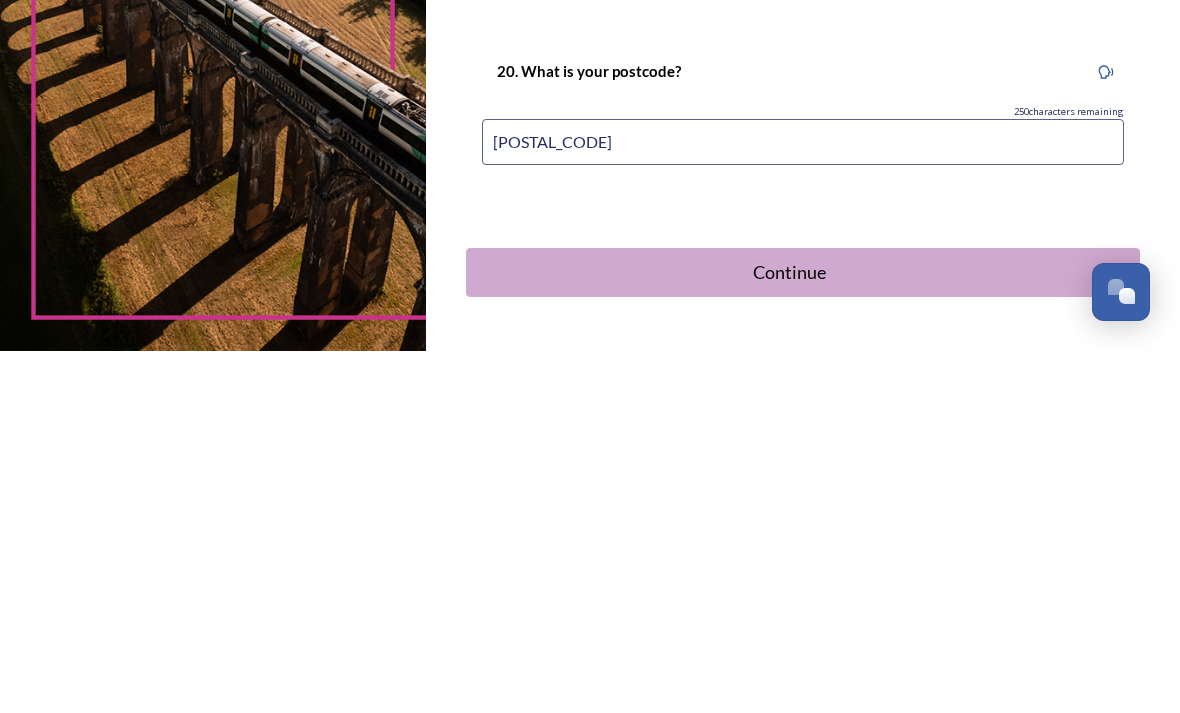 scroll, scrollTop: 64, scrollLeft: 0, axis: vertical 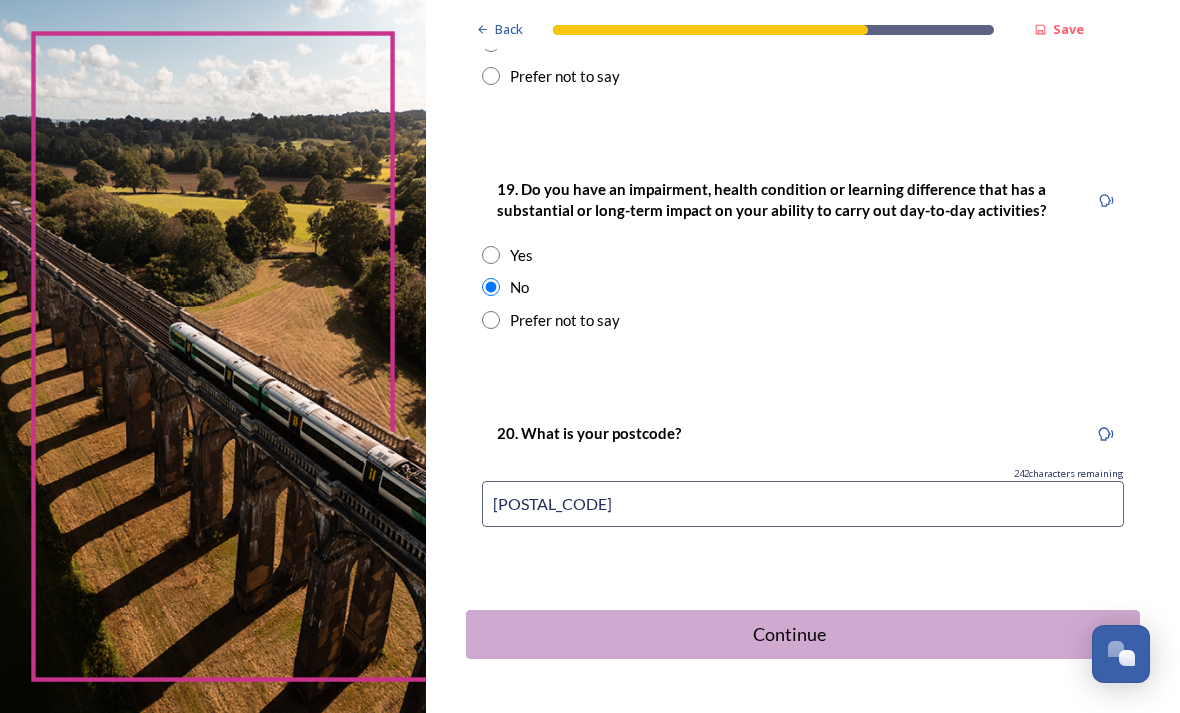 click on "Continue" at bounding box center (789, 634) 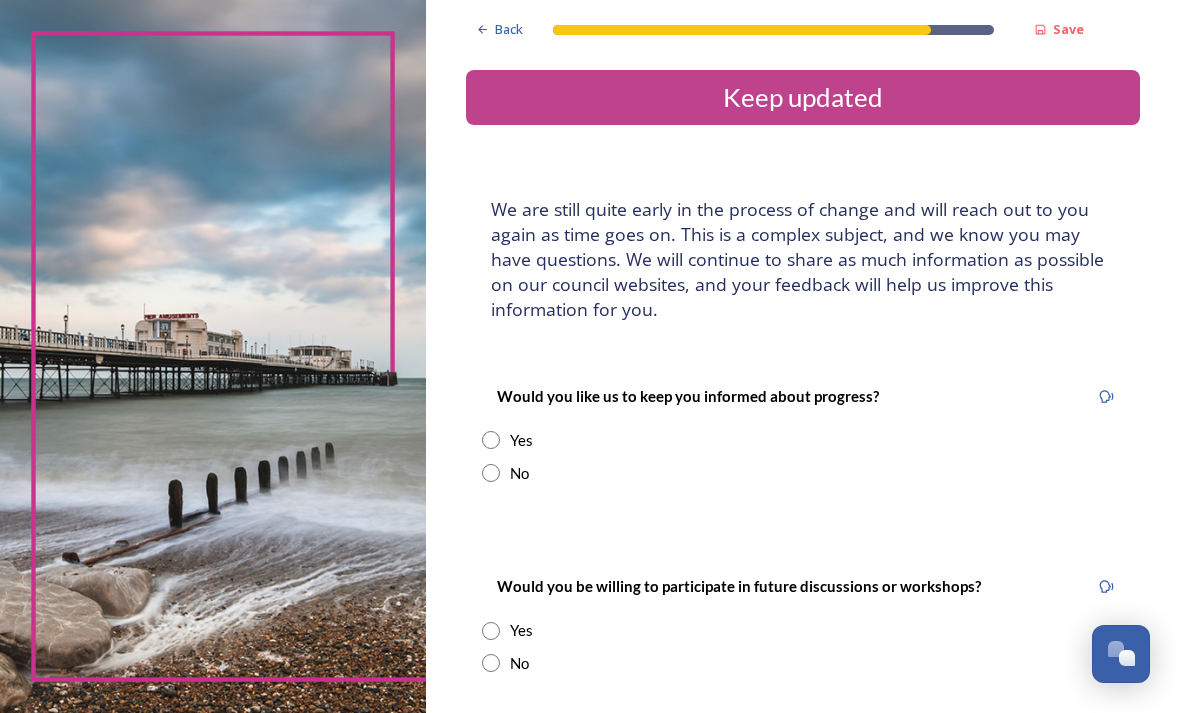 scroll, scrollTop: 46, scrollLeft: 0, axis: vertical 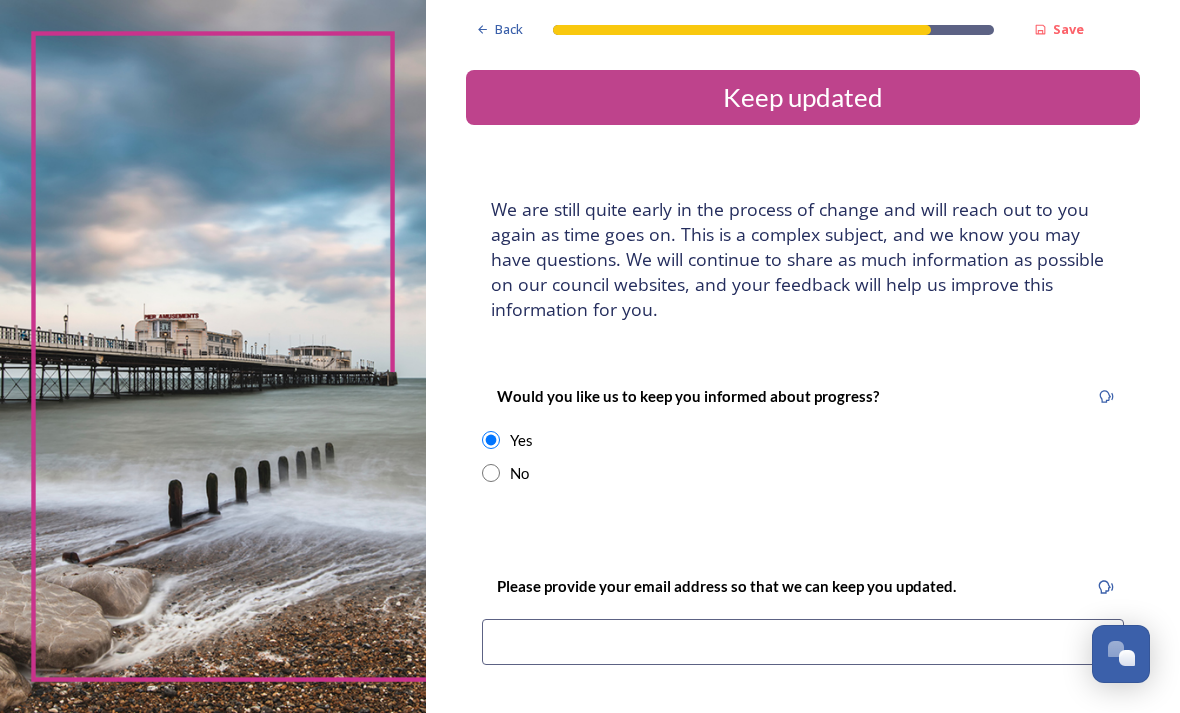 click at bounding box center [803, 642] 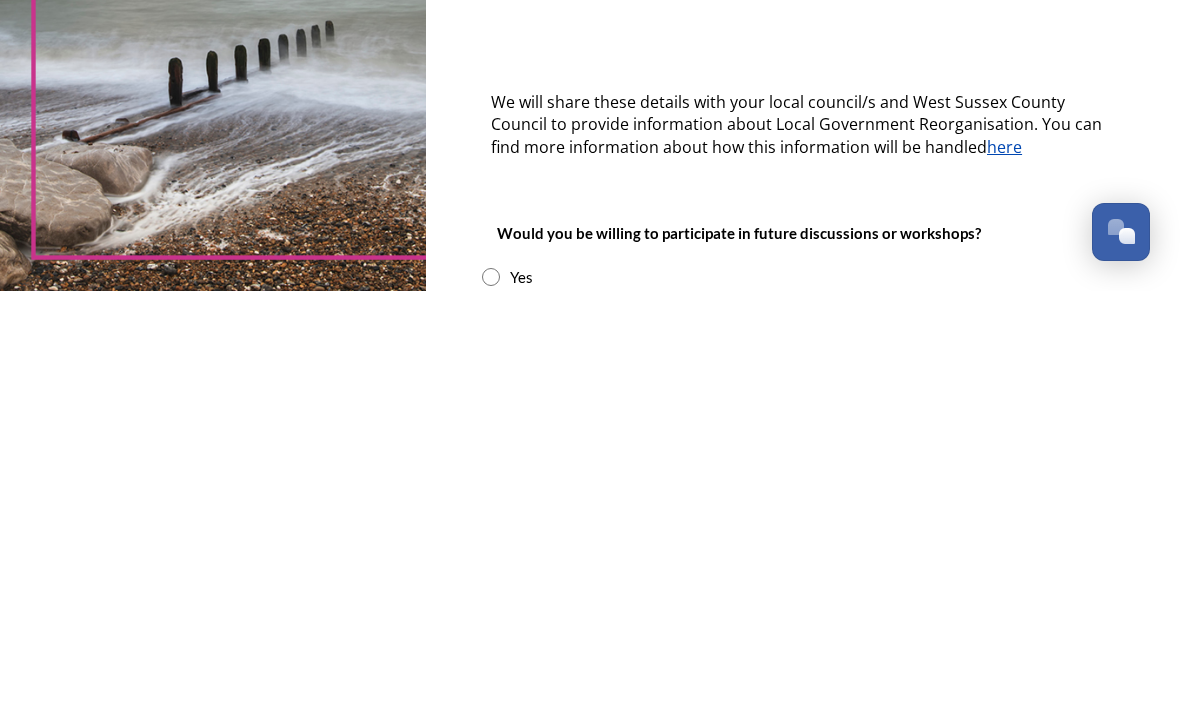 scroll, scrollTop: 257, scrollLeft: 0, axis: vertical 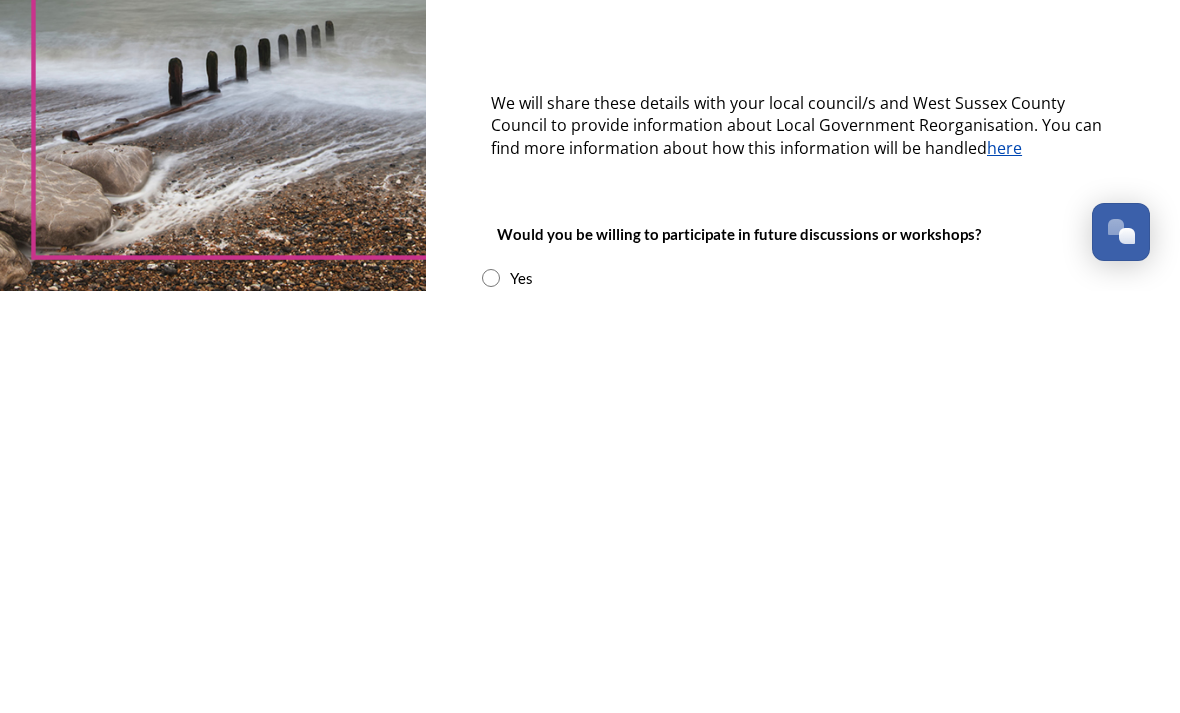 type on "[FIRST]@[DOMAIN]" 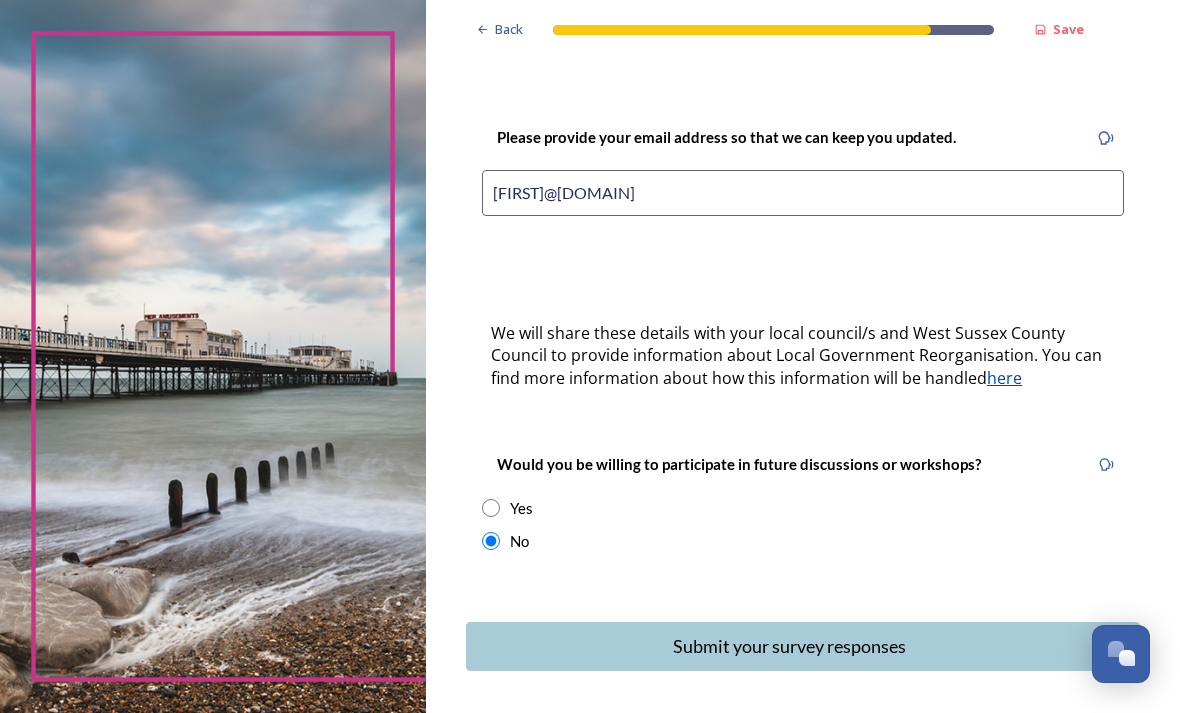 scroll, scrollTop: 447, scrollLeft: 0, axis: vertical 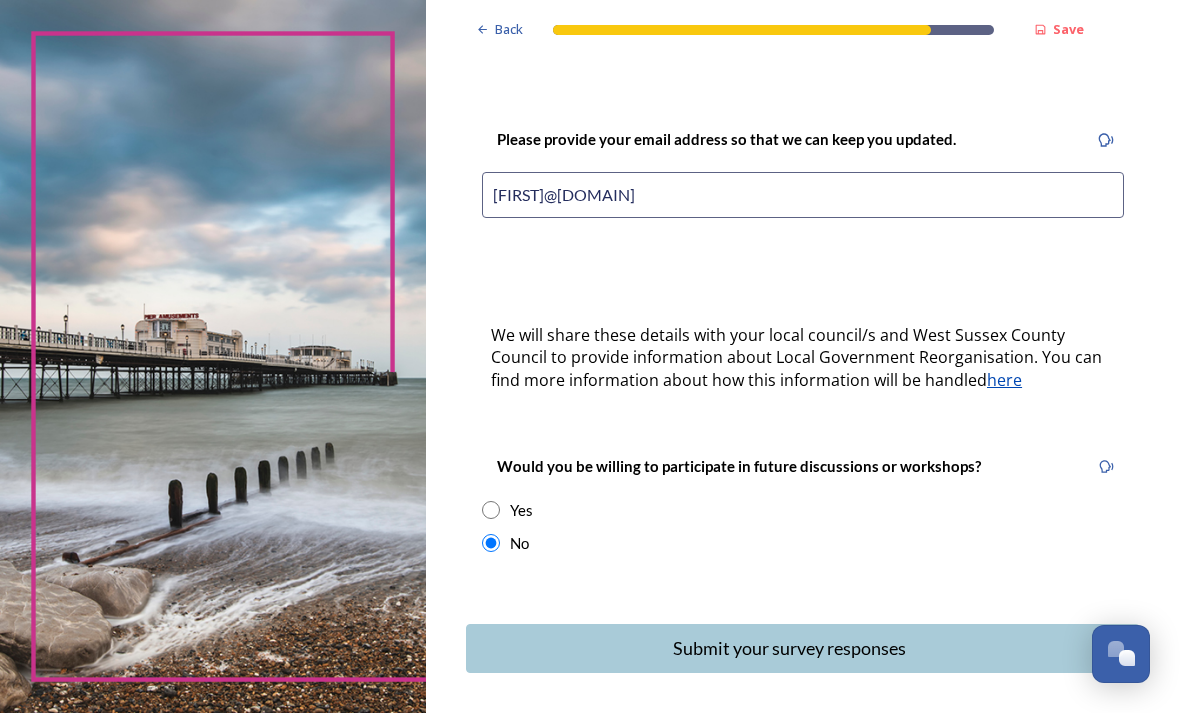click on "Submit your survey responses" at bounding box center [789, 648] 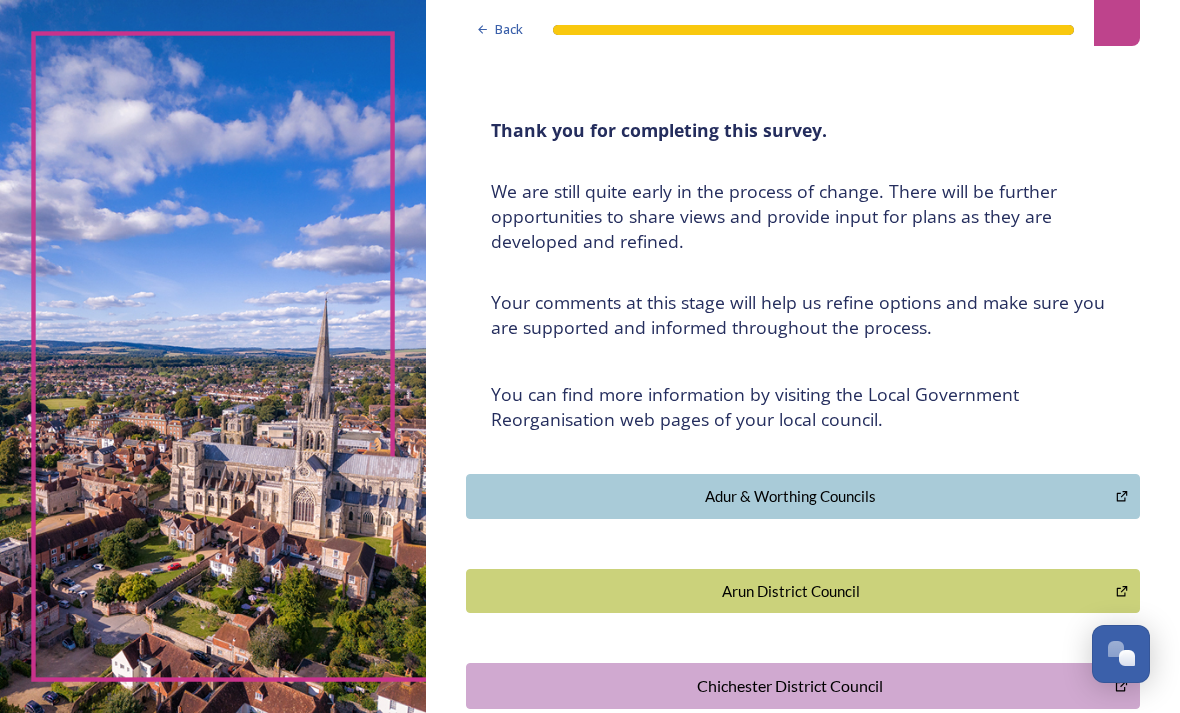 scroll, scrollTop: 79, scrollLeft: 0, axis: vertical 